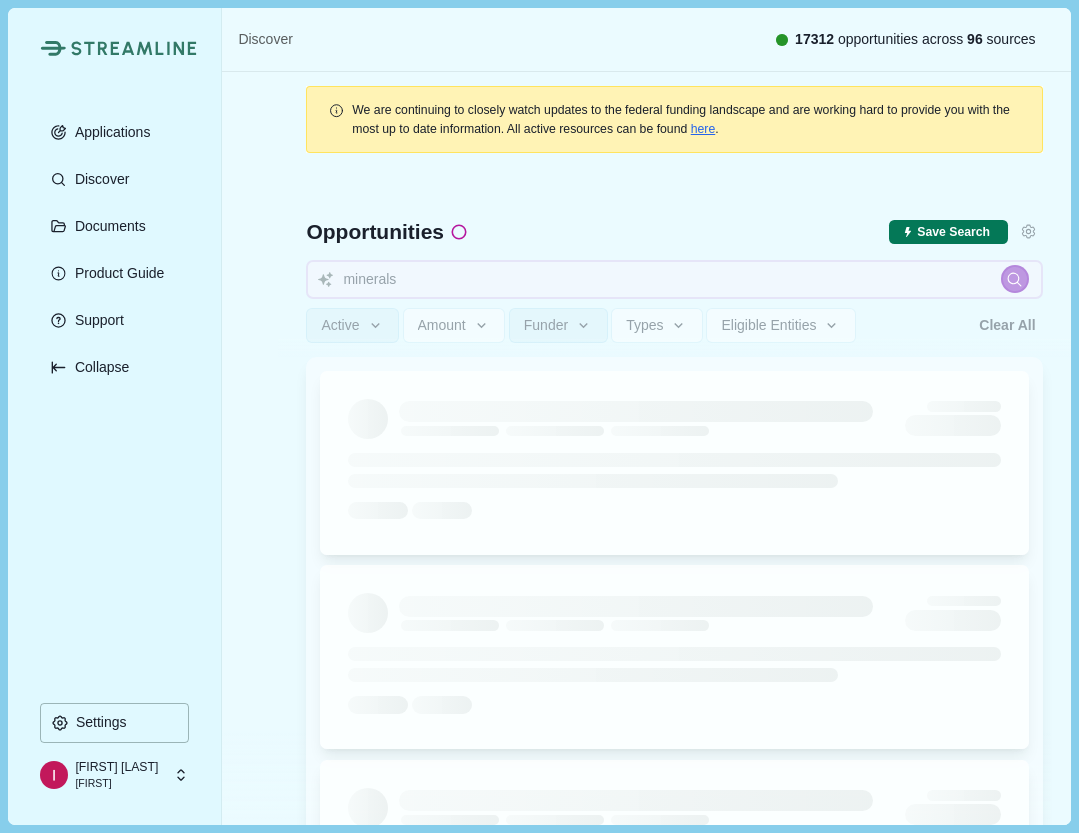 type 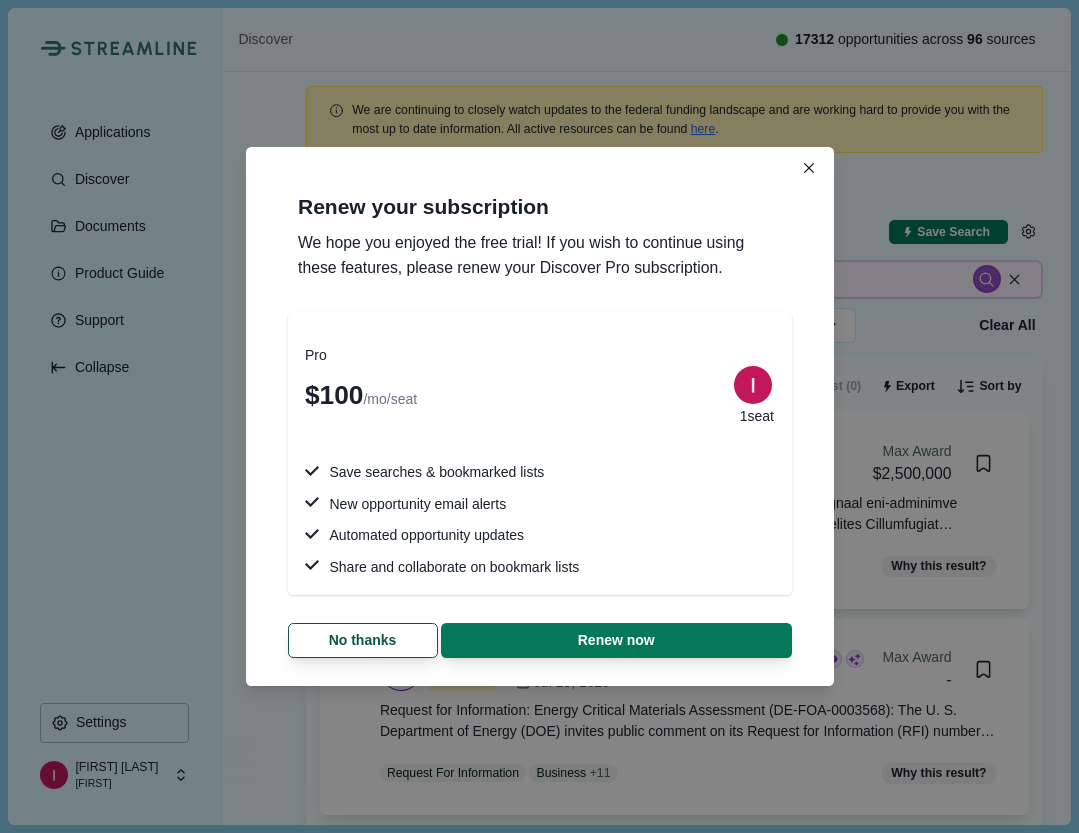 type 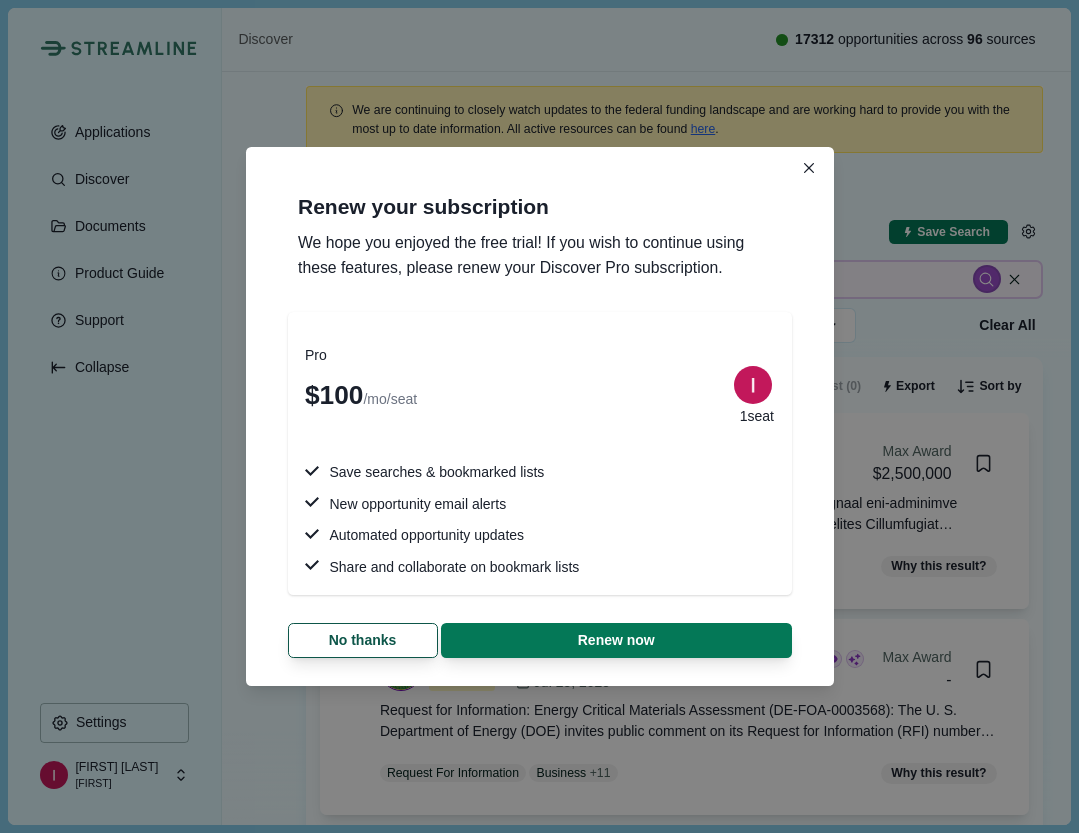 type 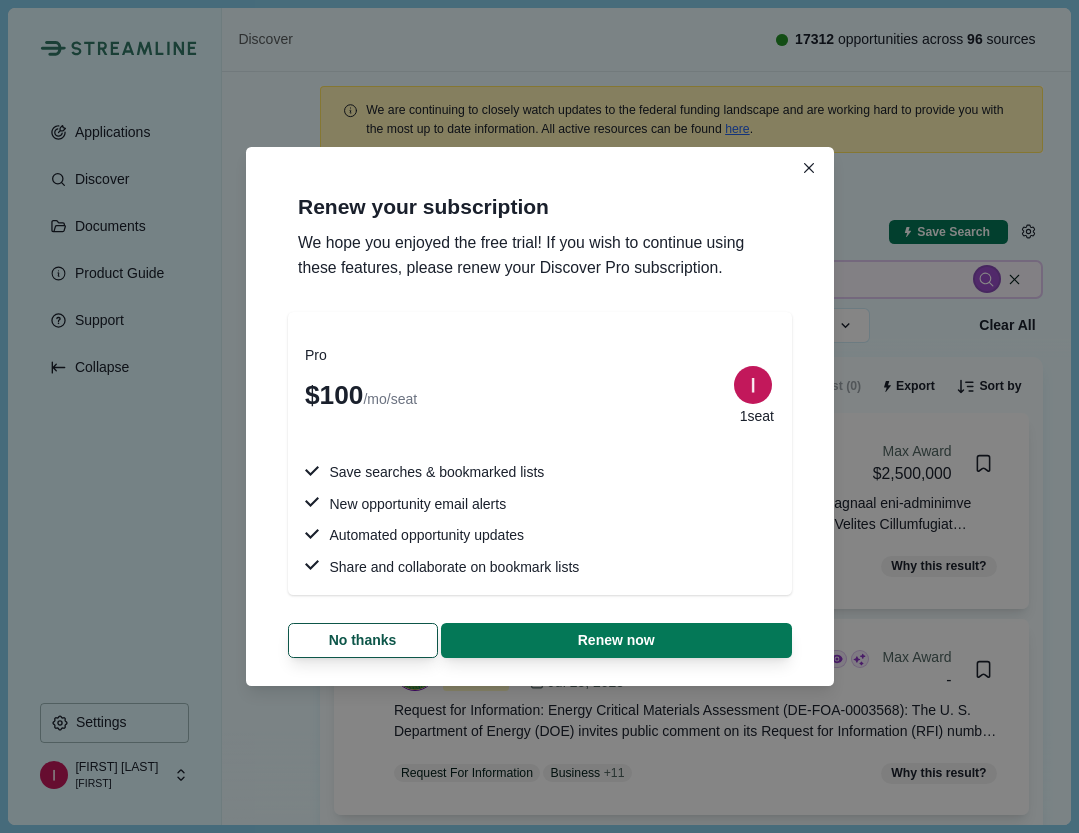 type 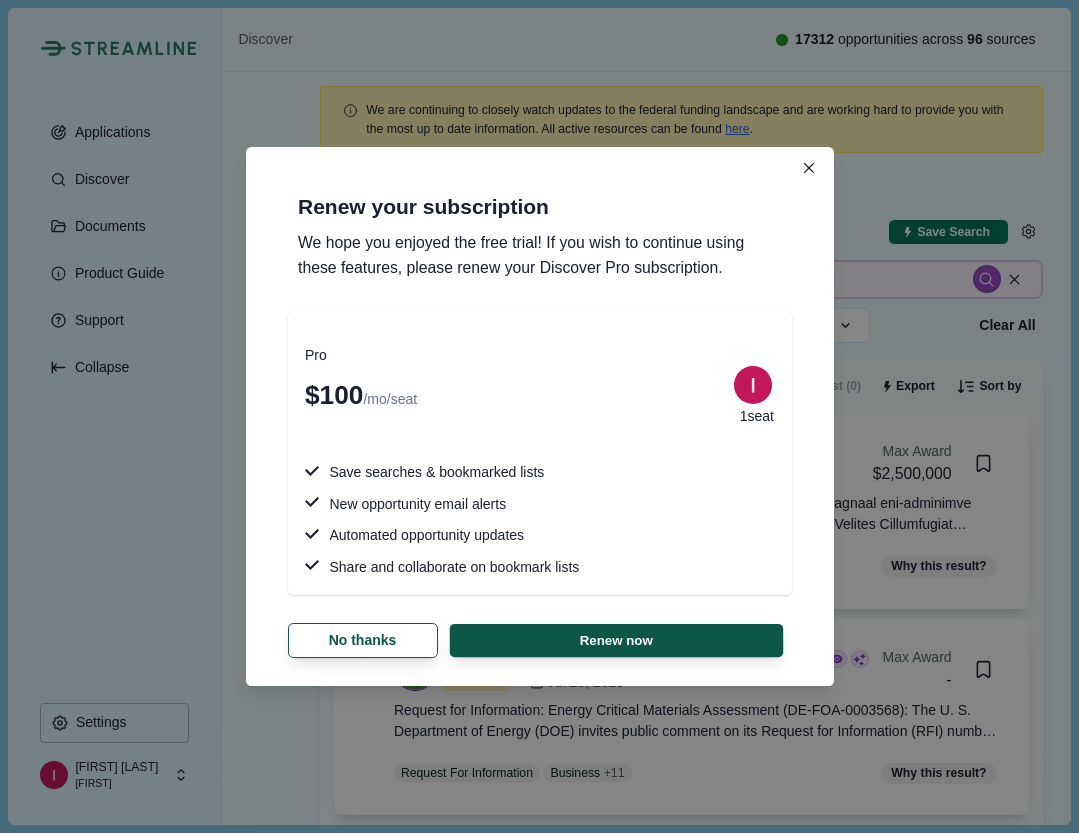 click on "Renew now" at bounding box center [616, 640] 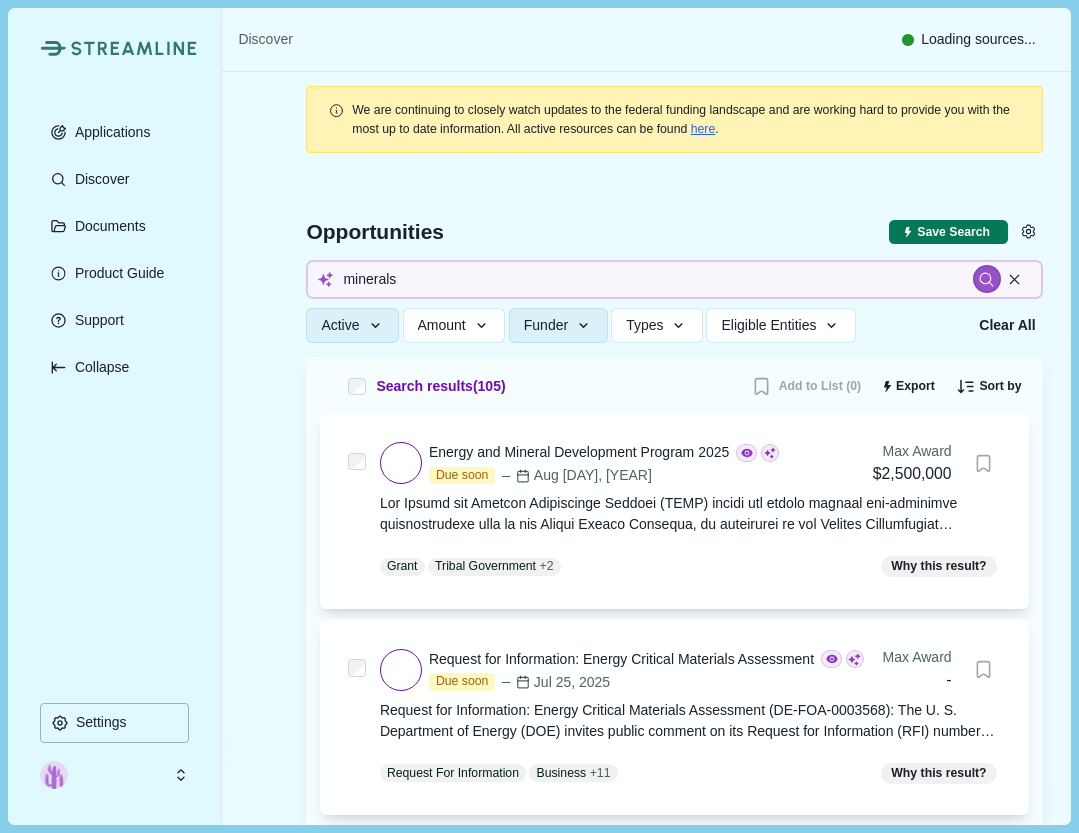 type 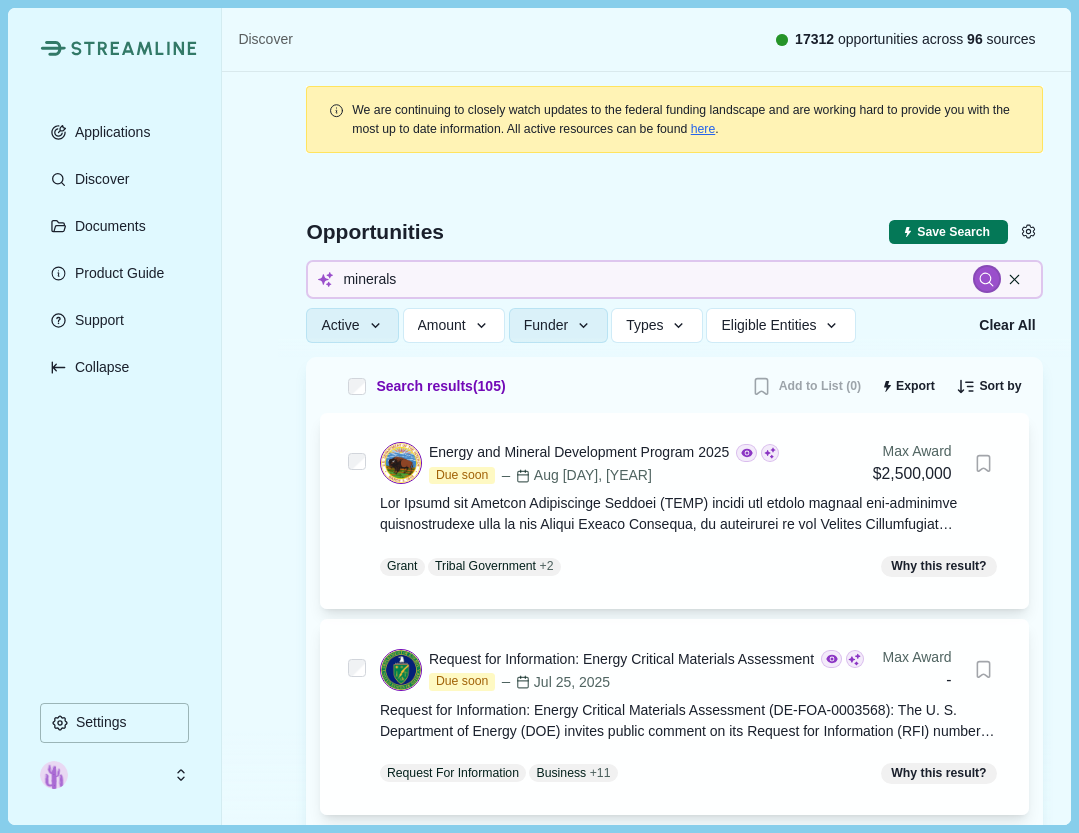 type 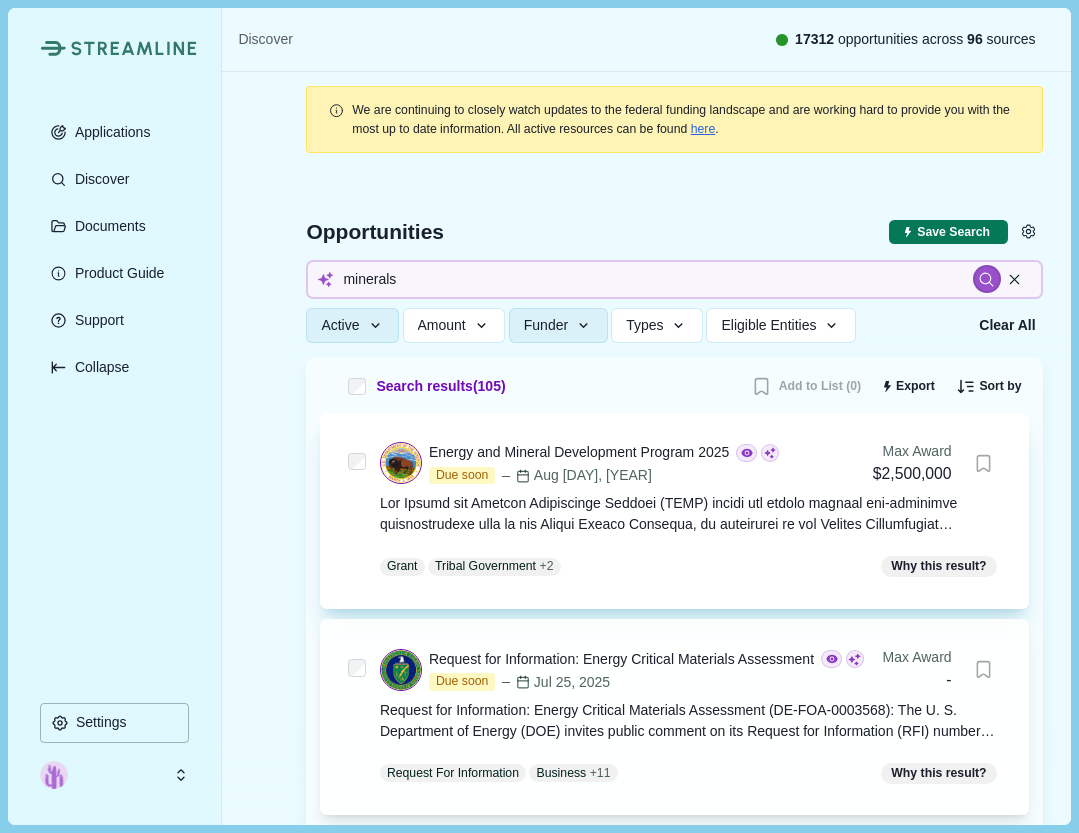type 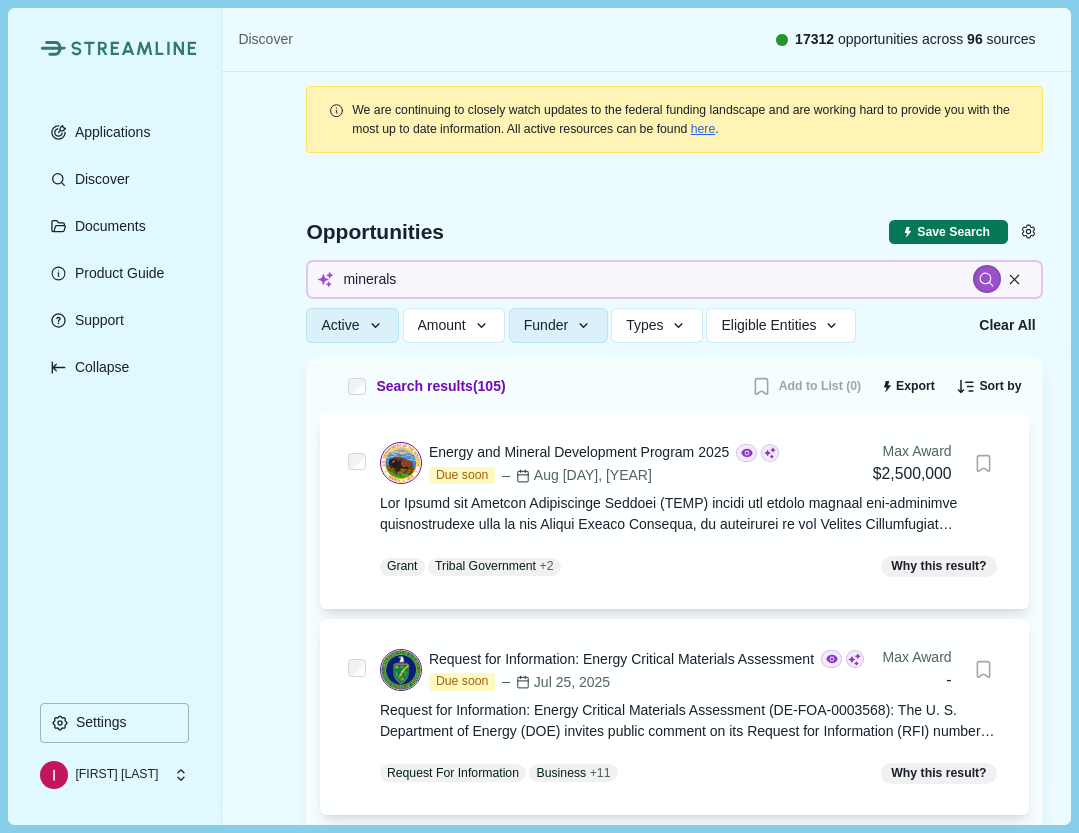 type 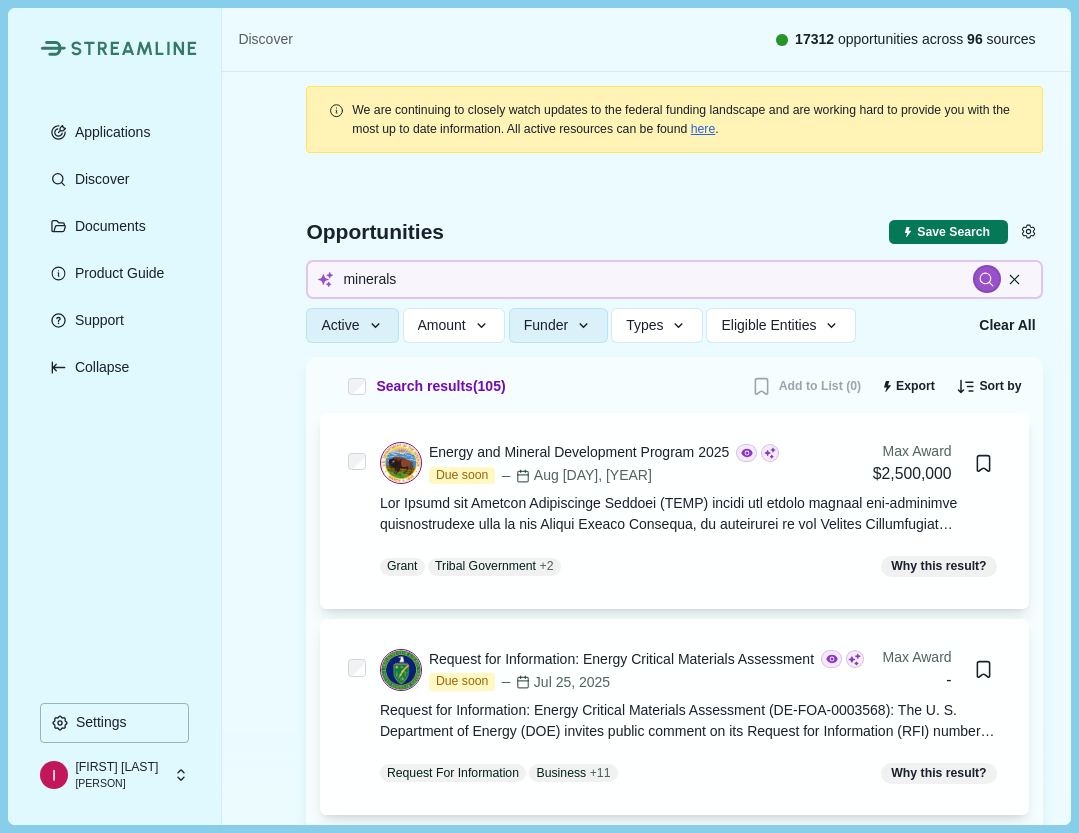 type 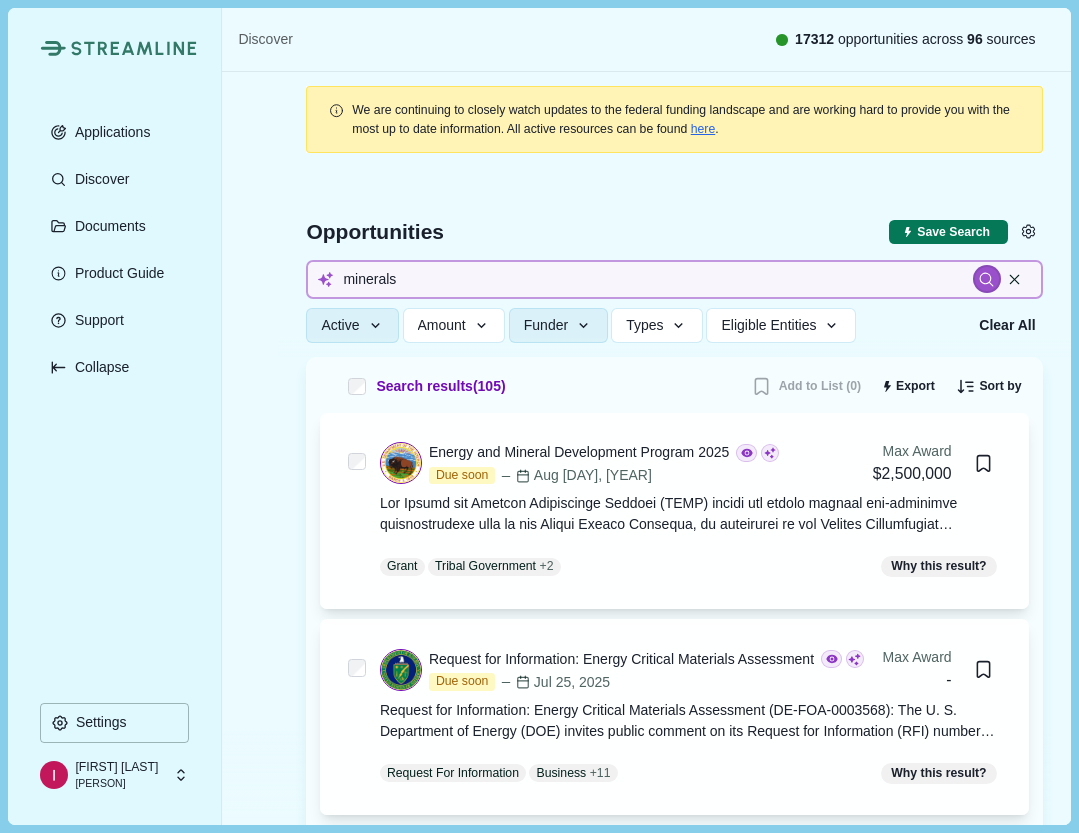 type 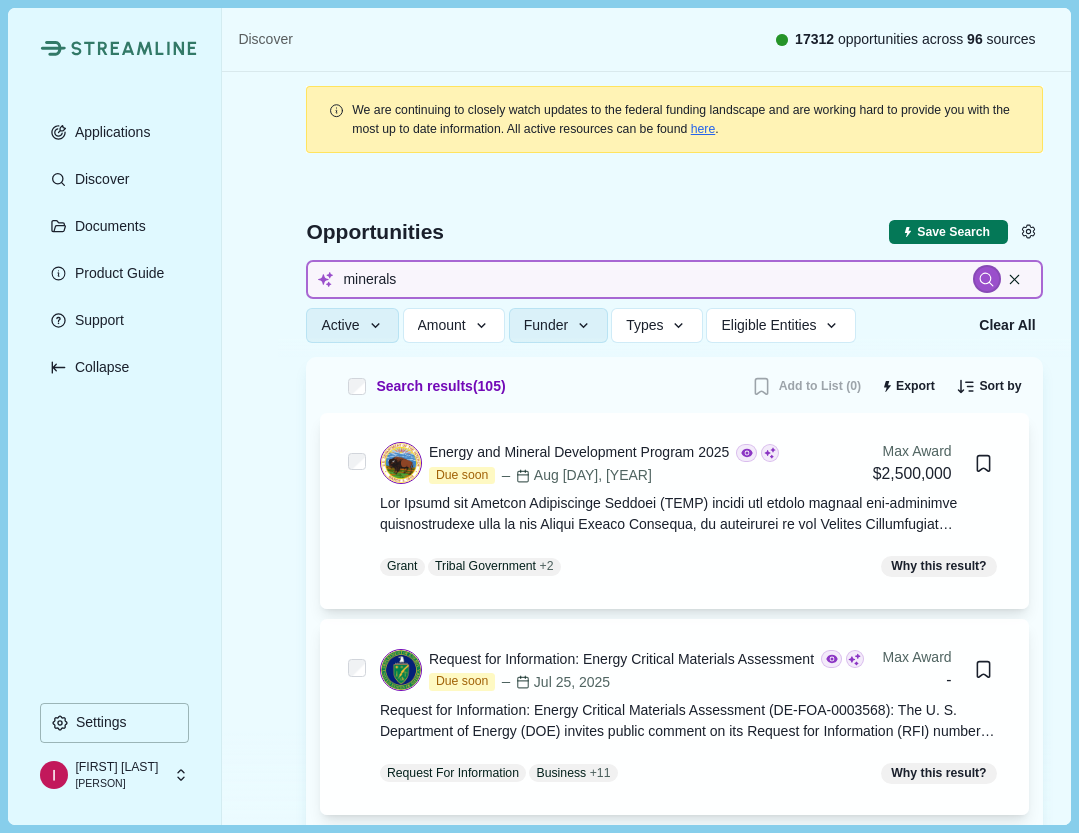 click on "minerals" at bounding box center [674, 279] 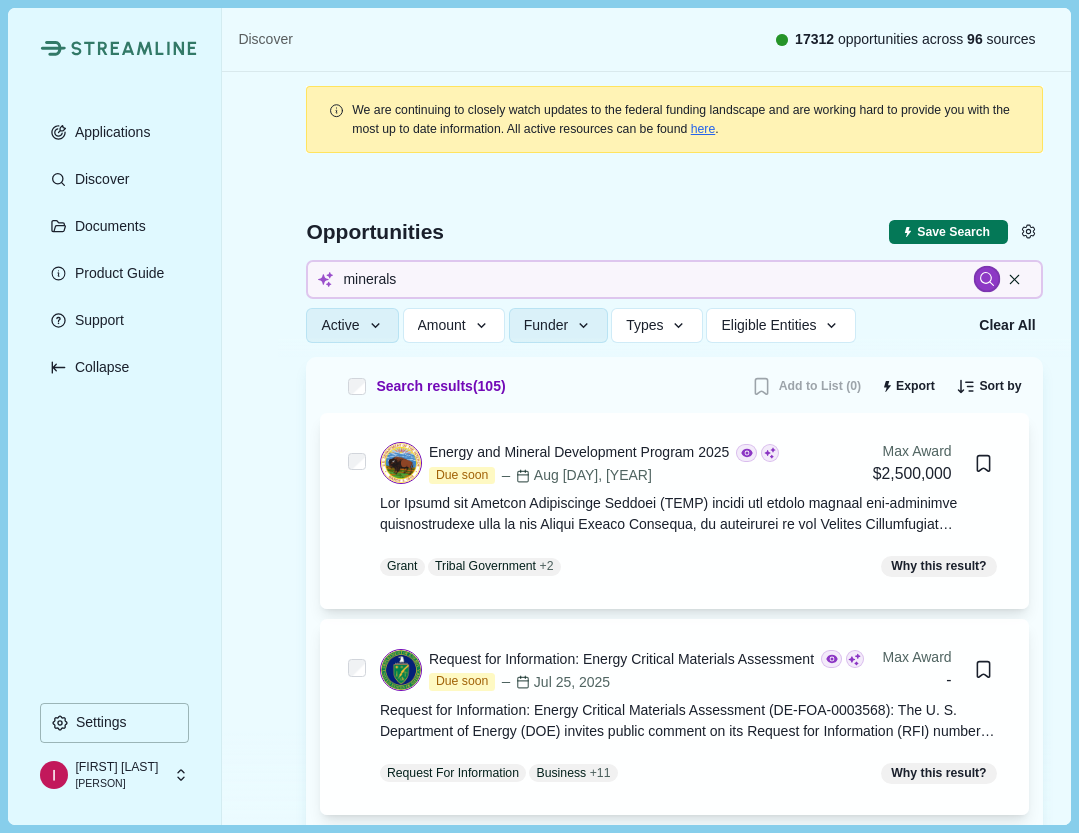 click 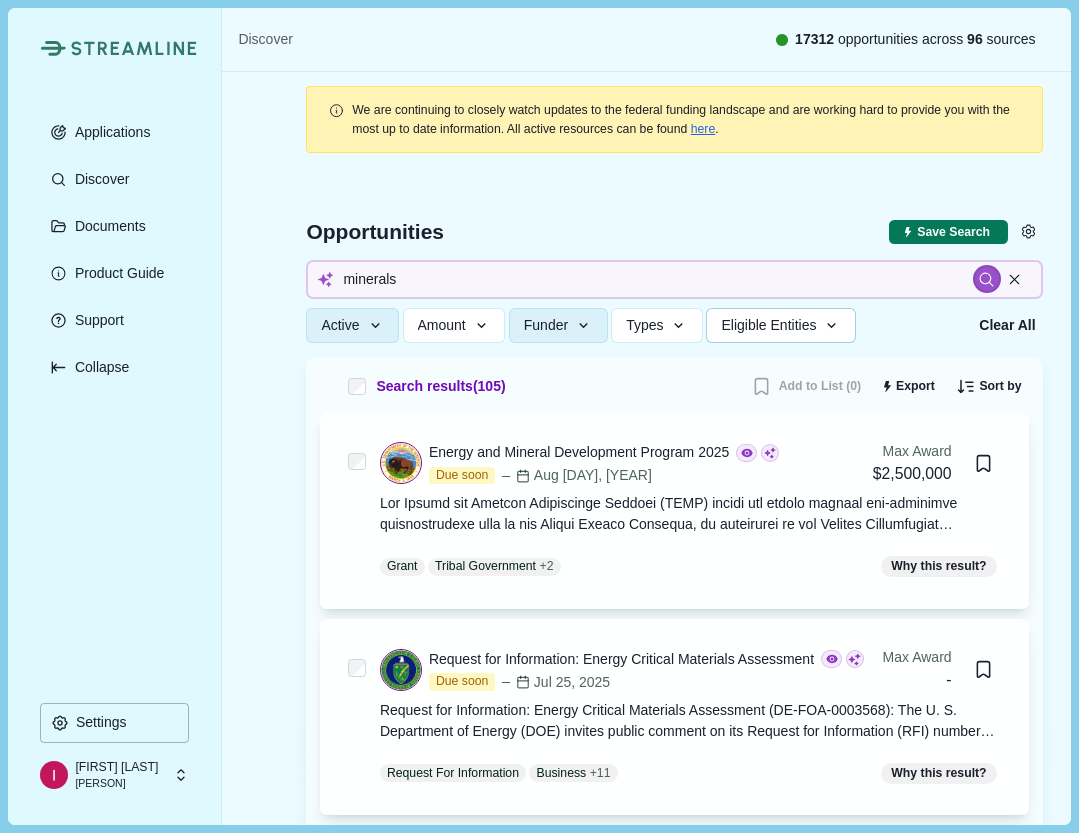 type 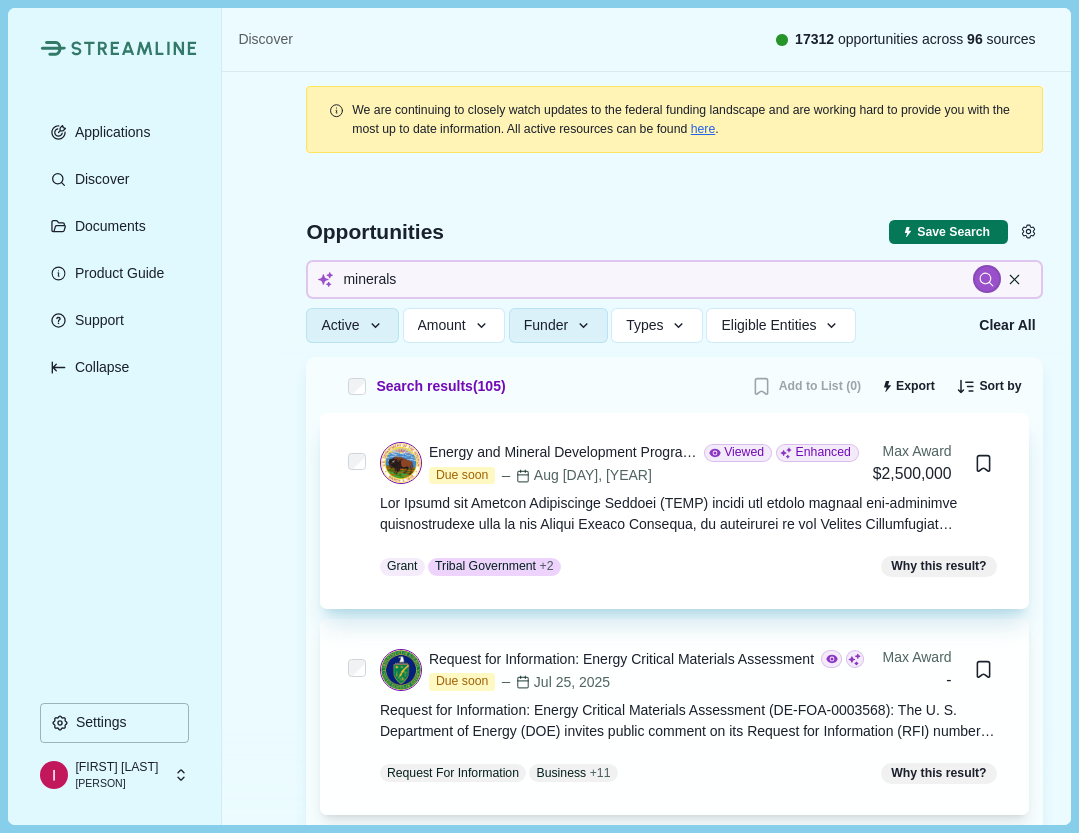 type 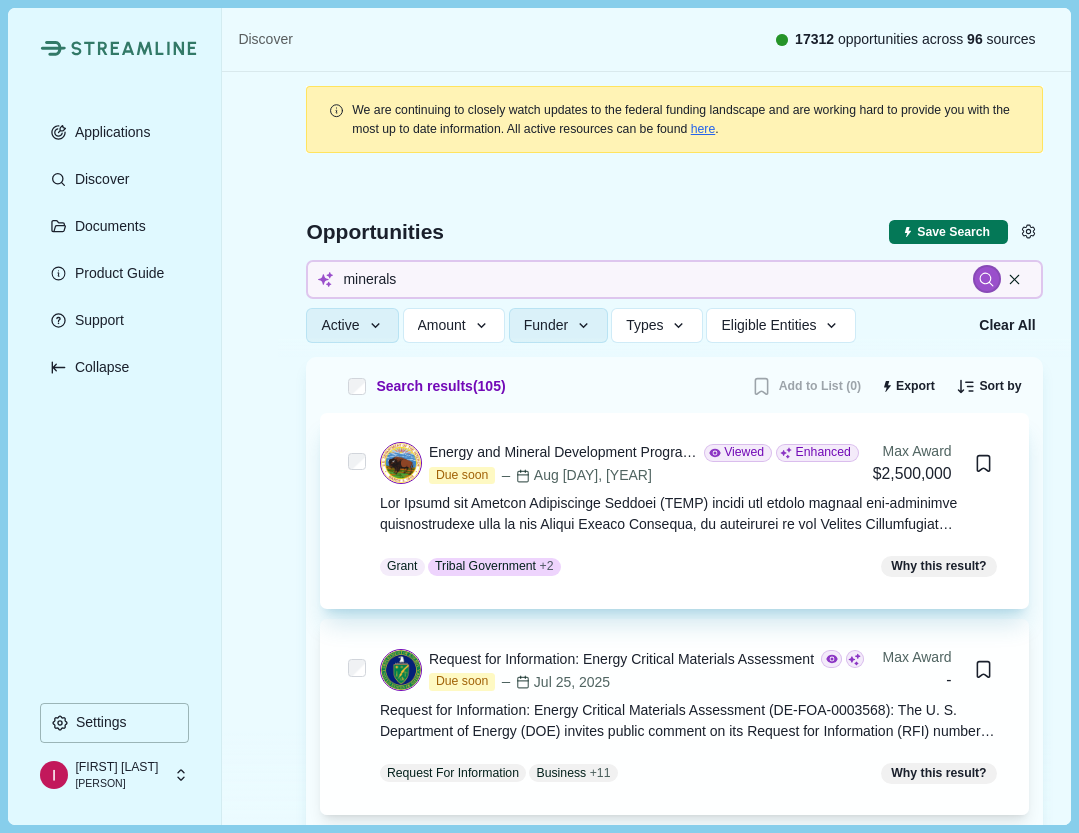 type 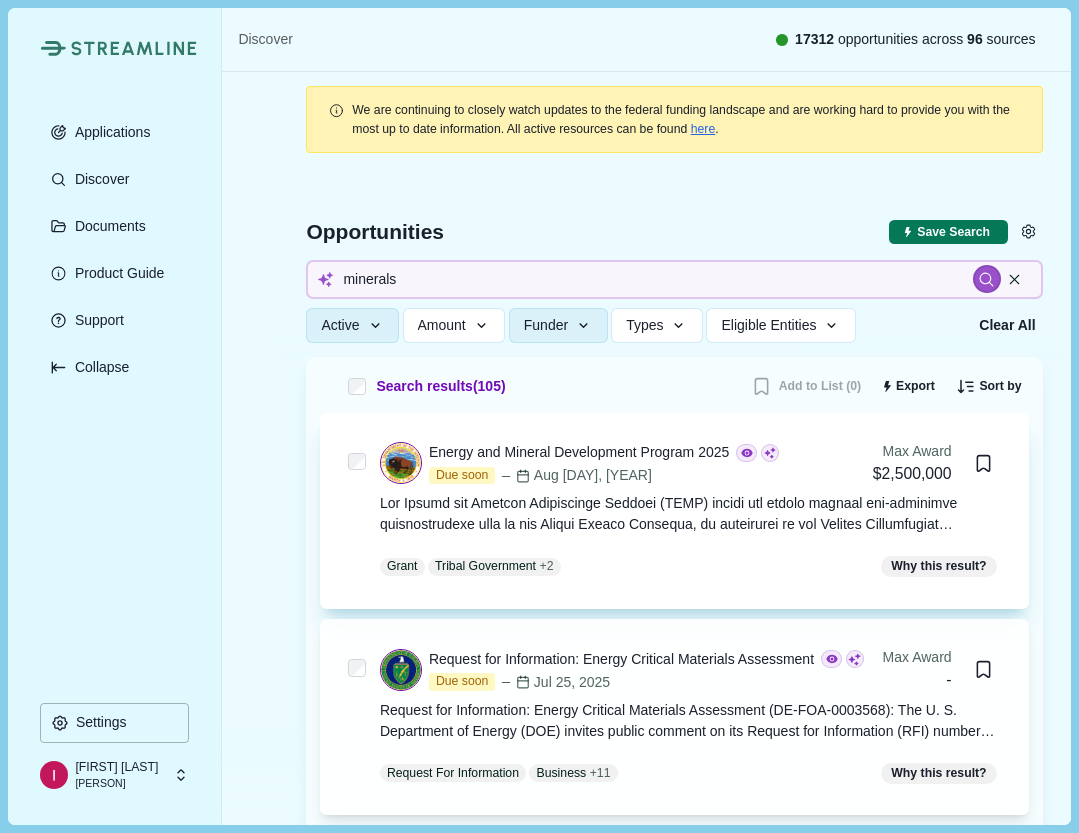 type 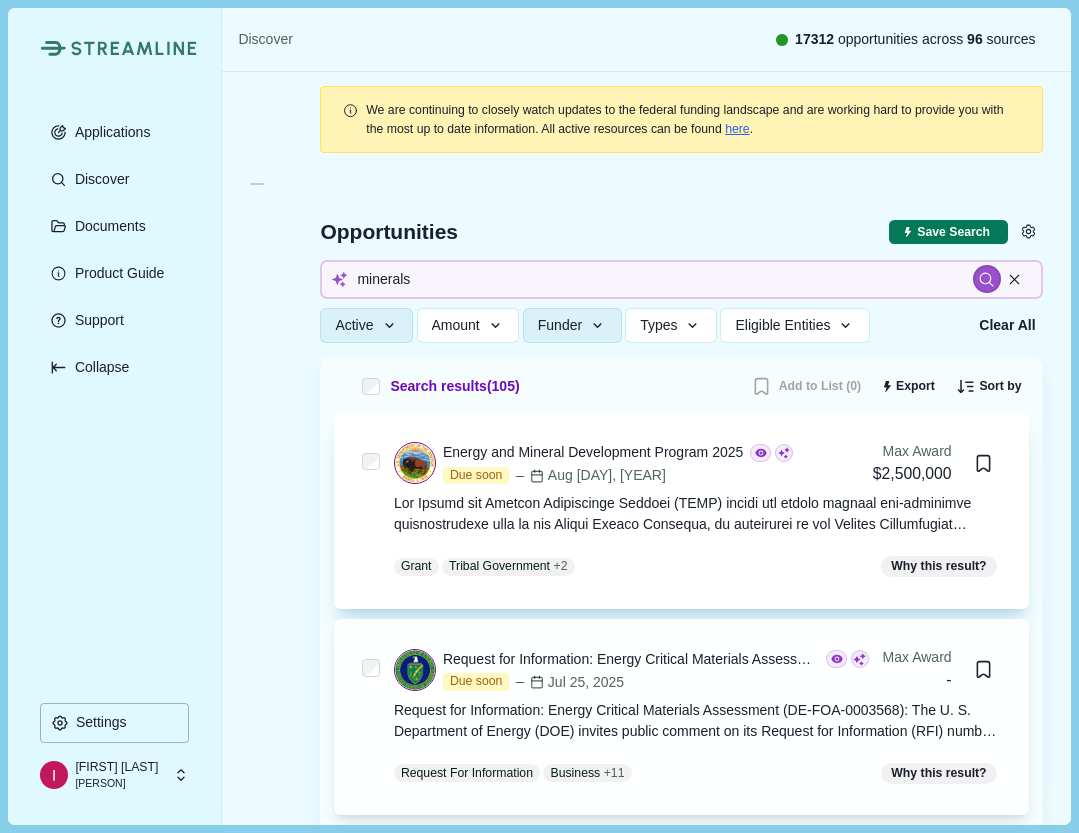 type 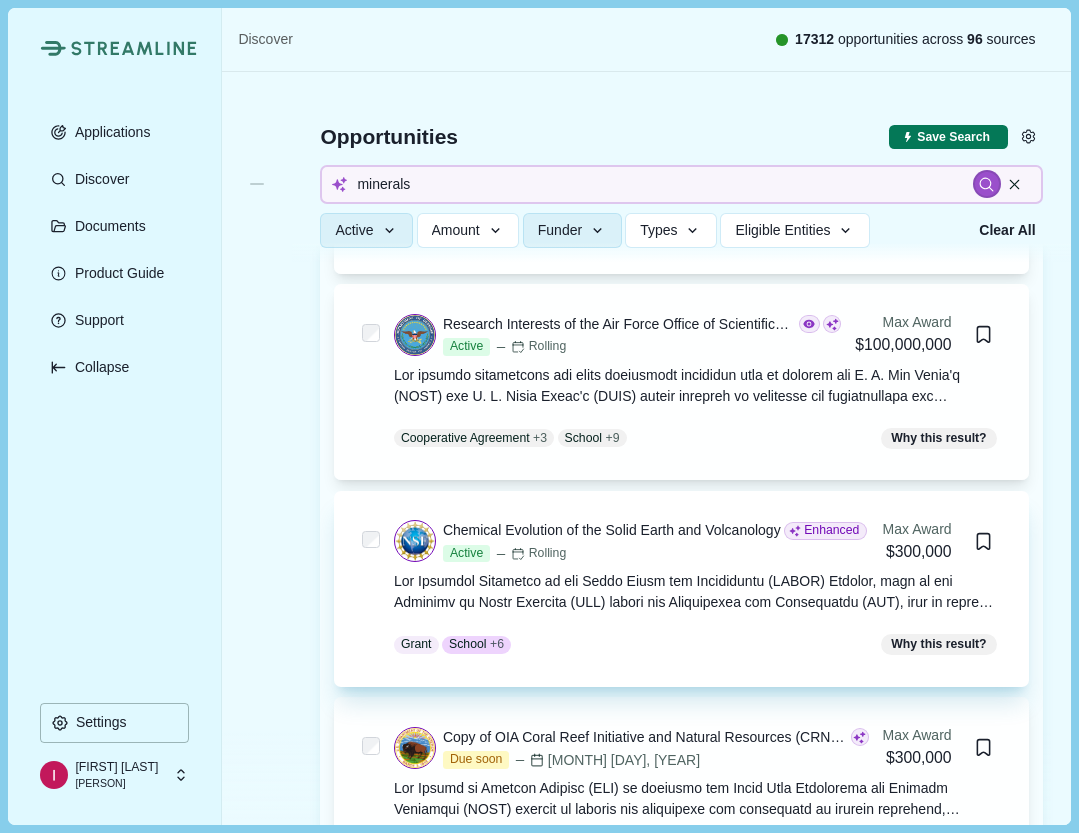 scroll, scrollTop: 2402, scrollLeft: 0, axis: vertical 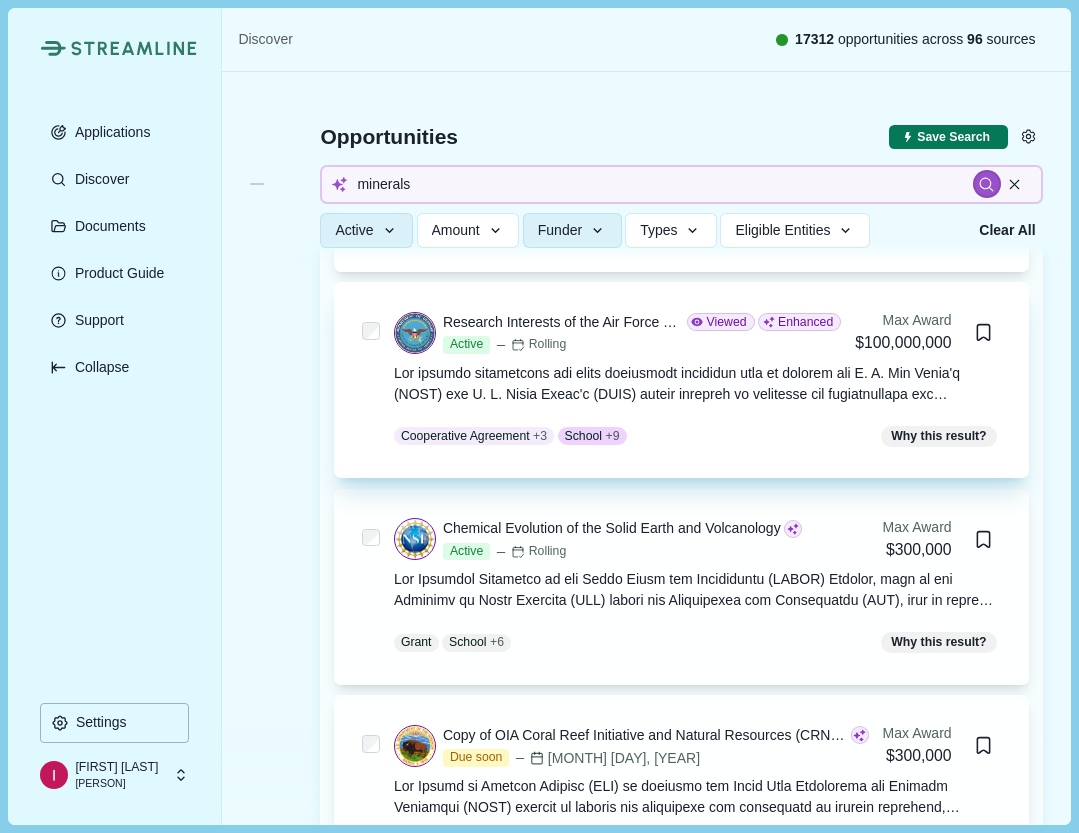 click on "Research Interests of the Air Force Office of Scientific Research" at bounding box center (561, 322) 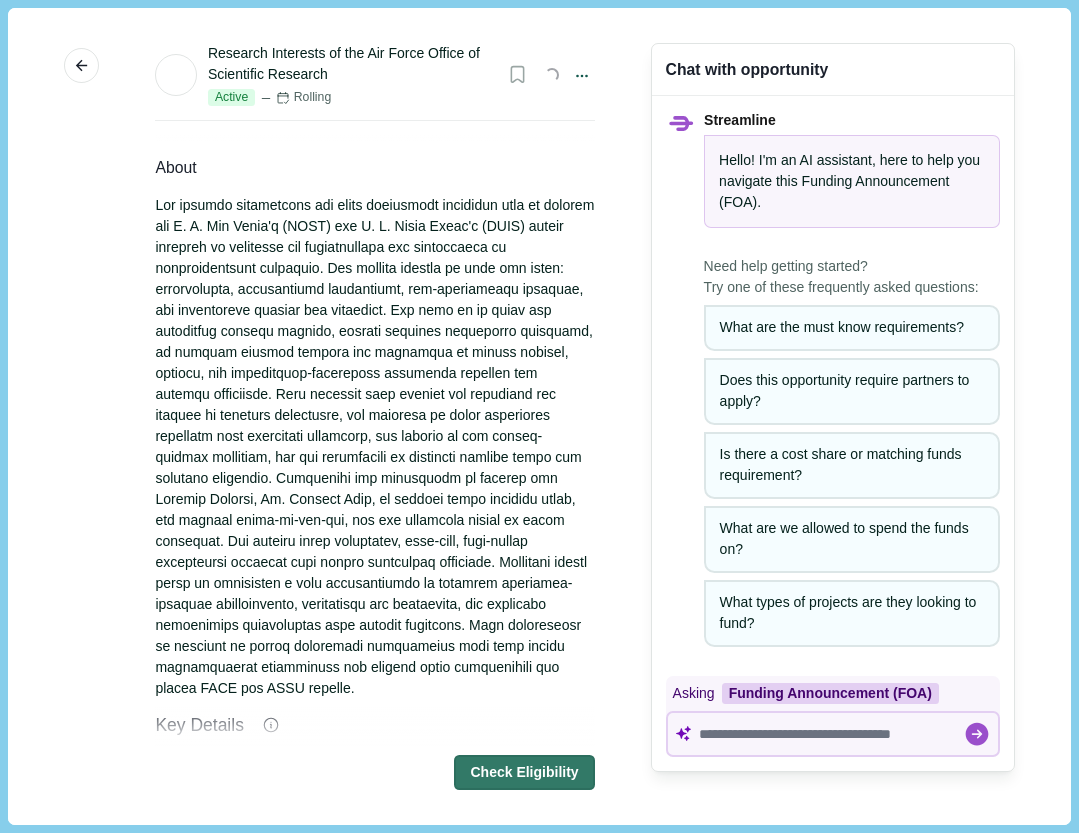 scroll, scrollTop: 0, scrollLeft: 0, axis: both 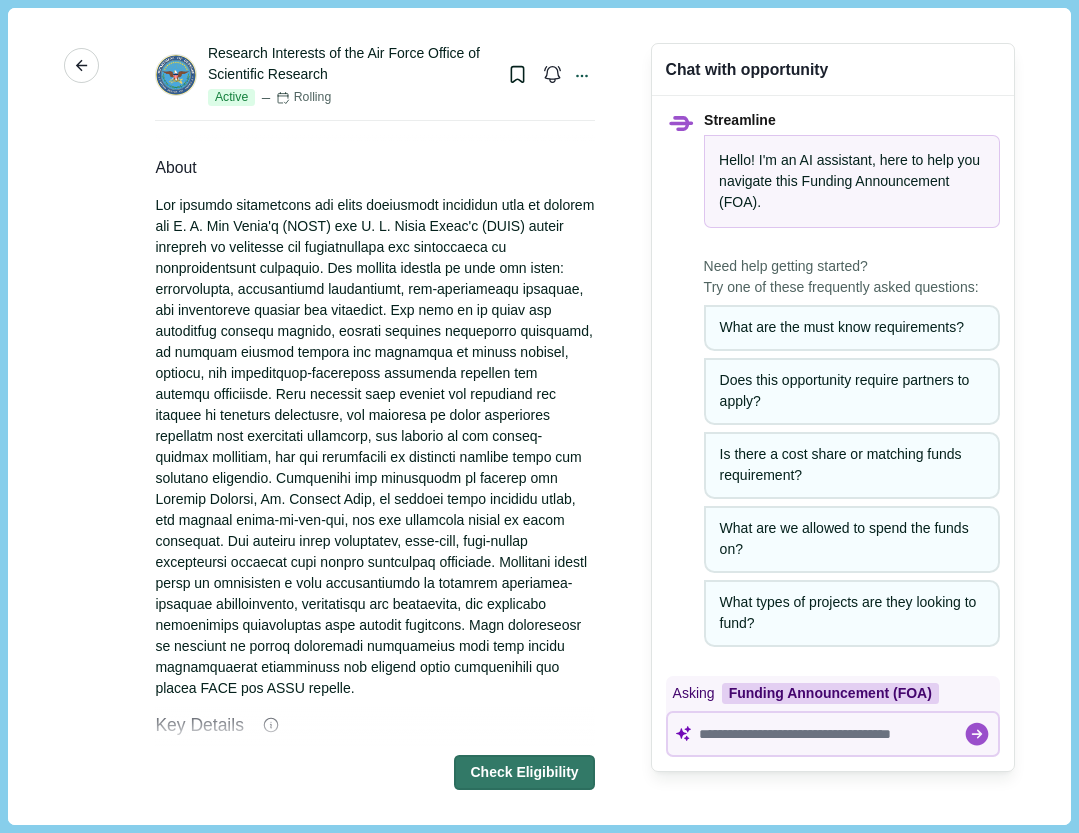 click 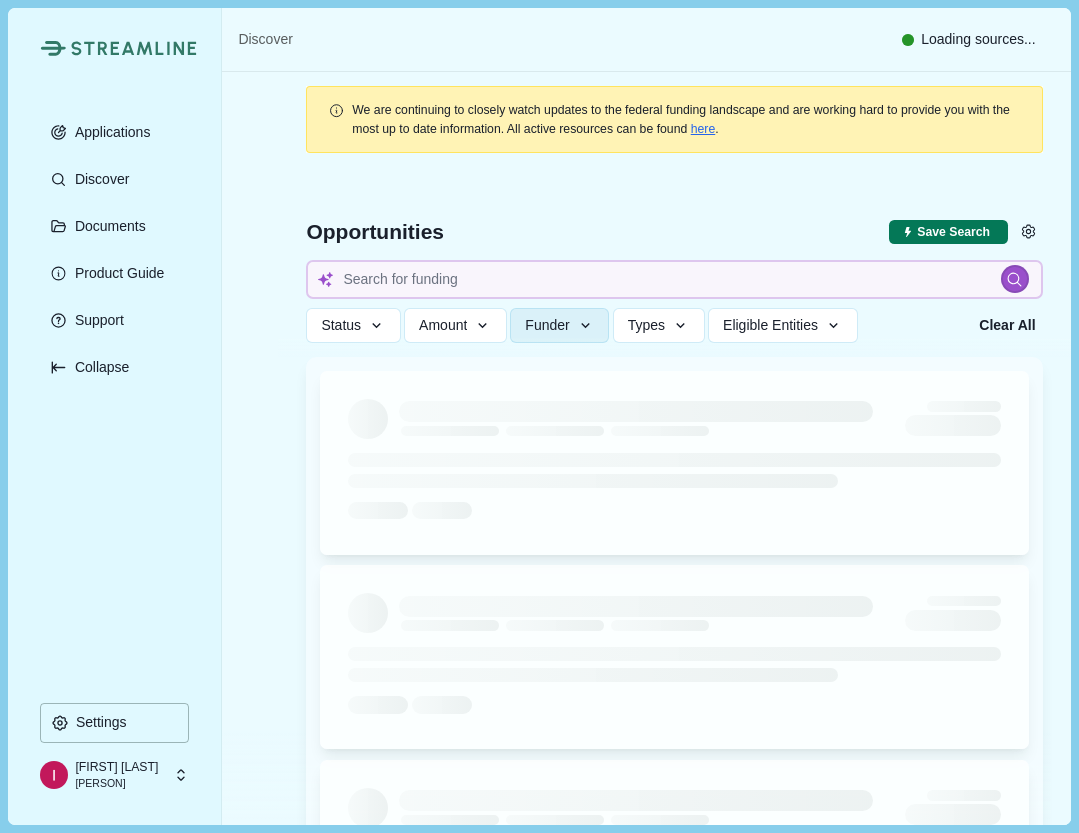 type on "minerals" 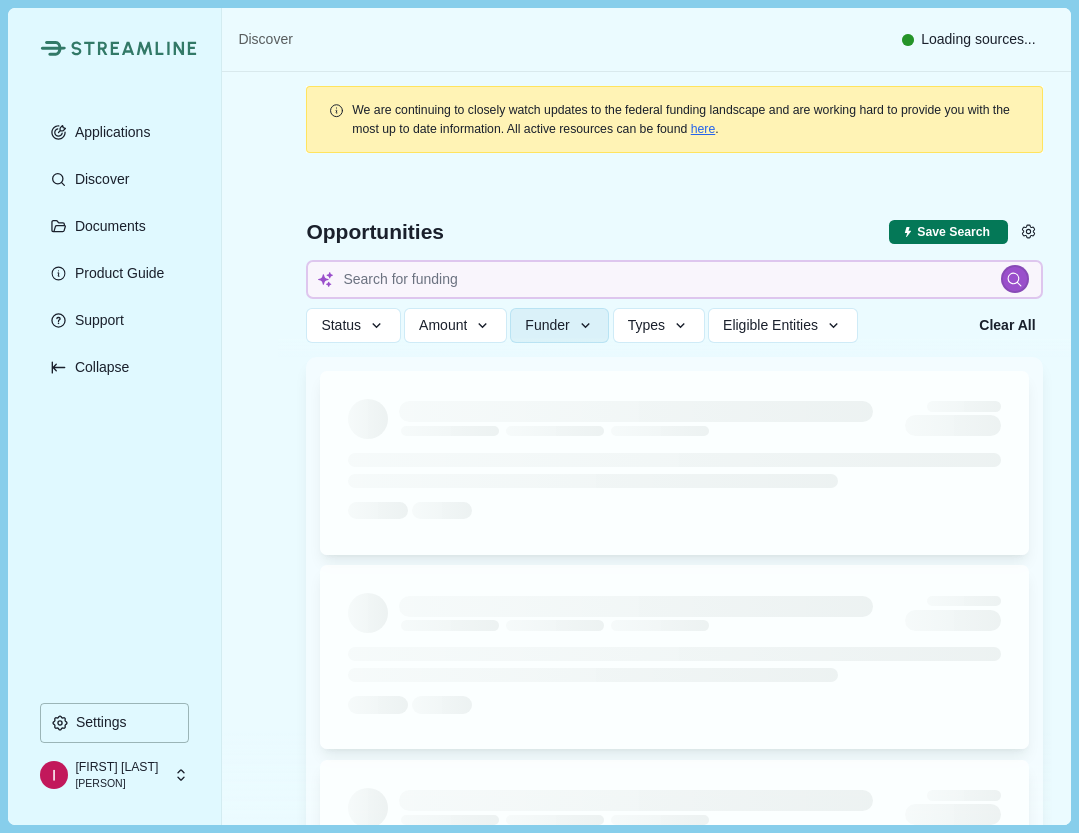 type 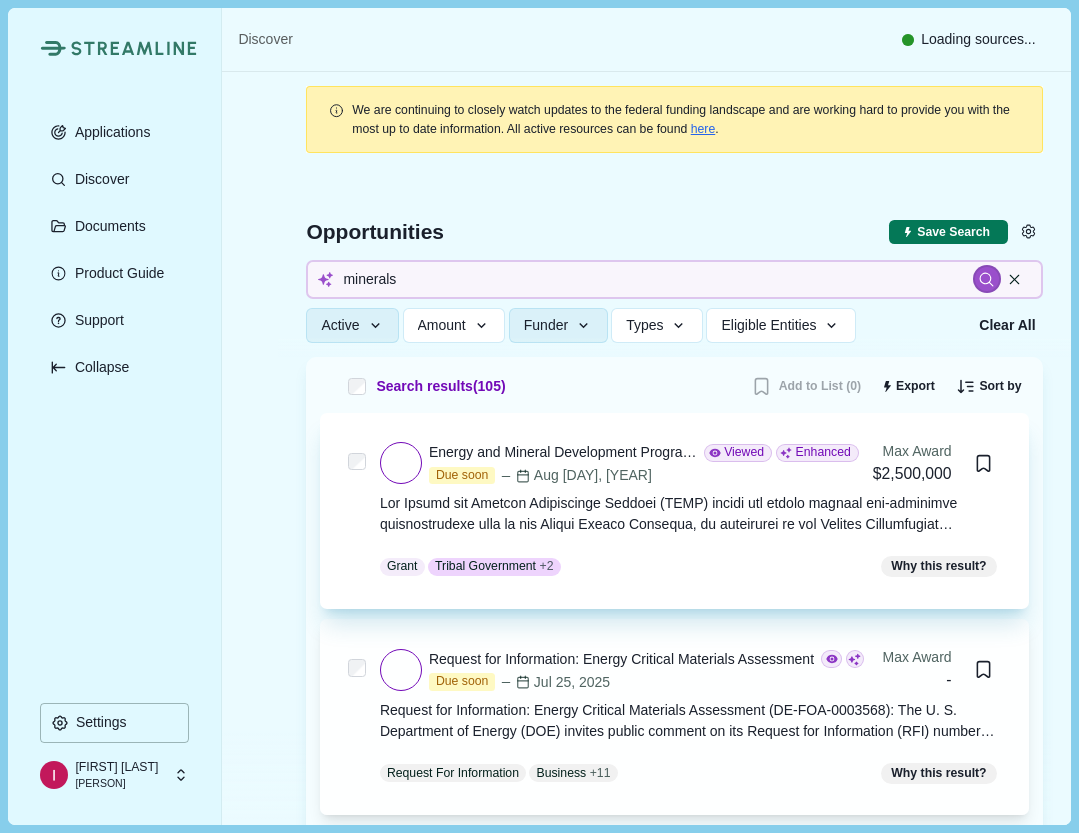 type 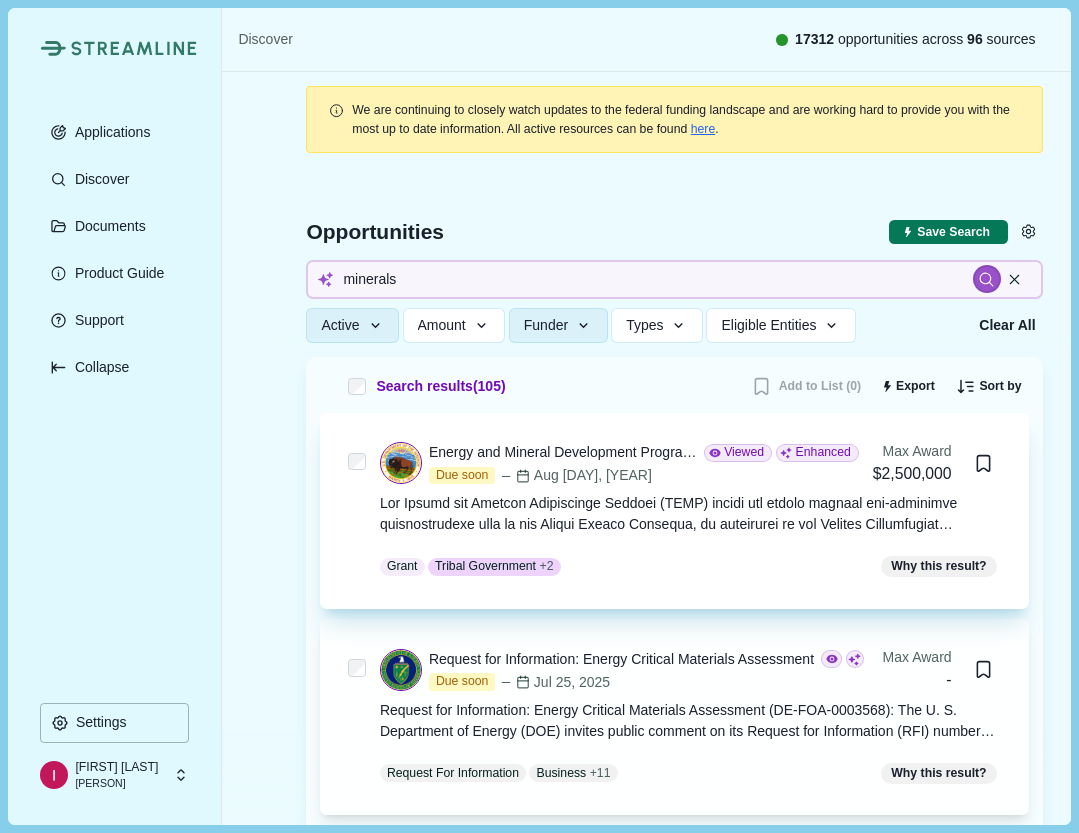 type 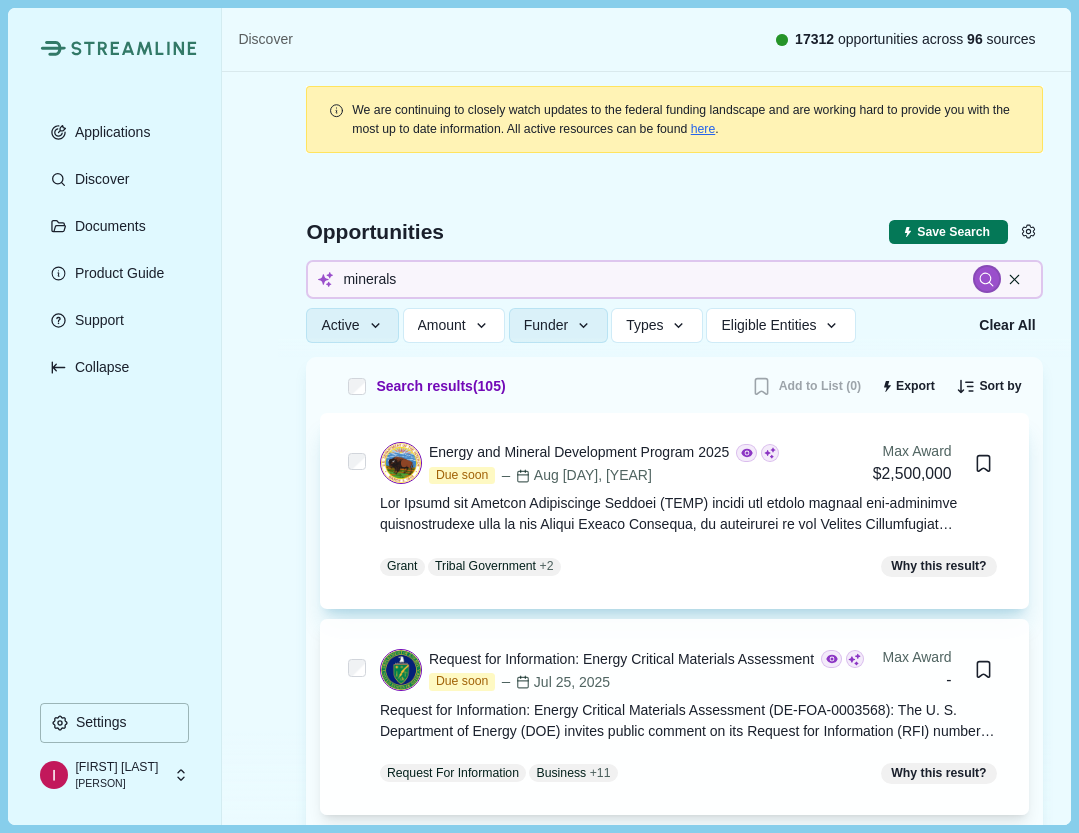 type 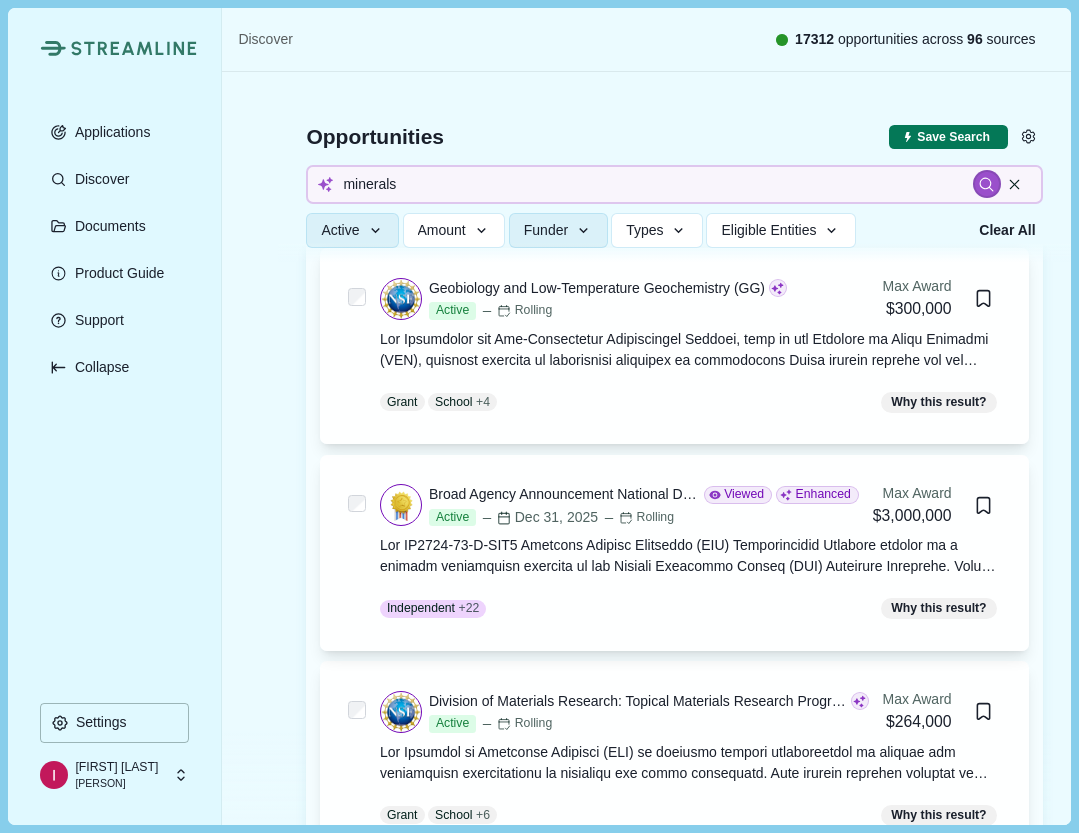 type 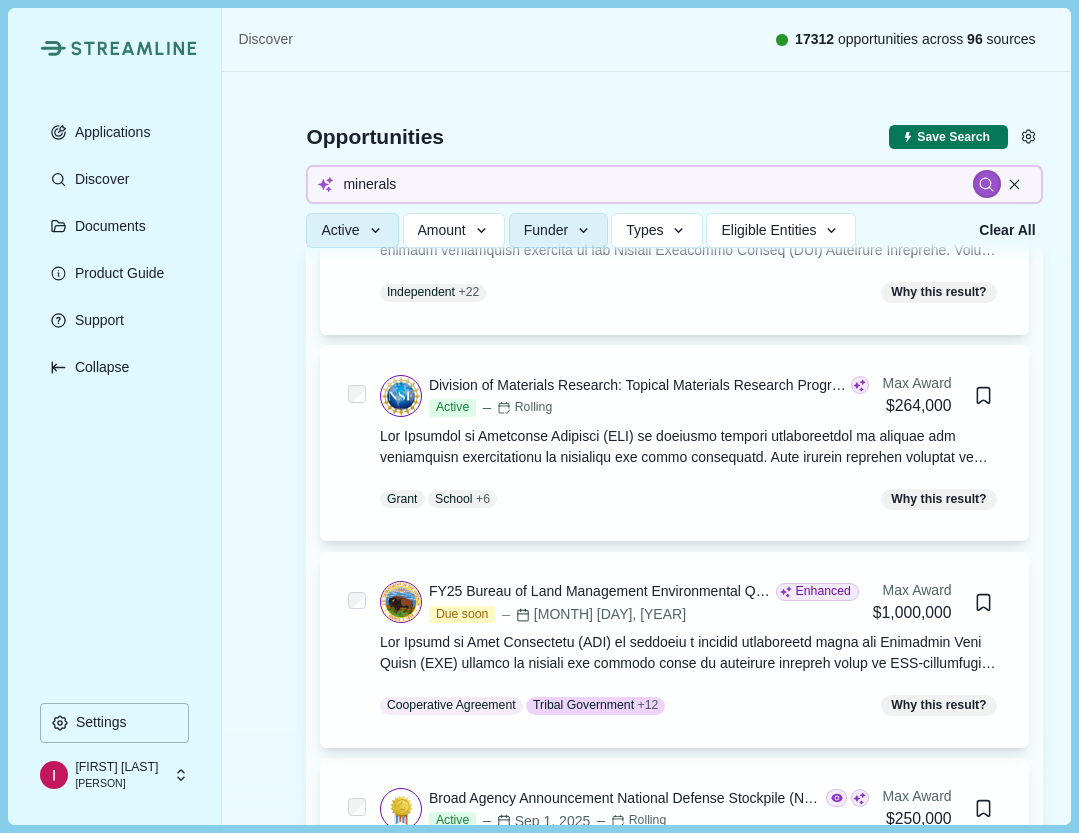 type 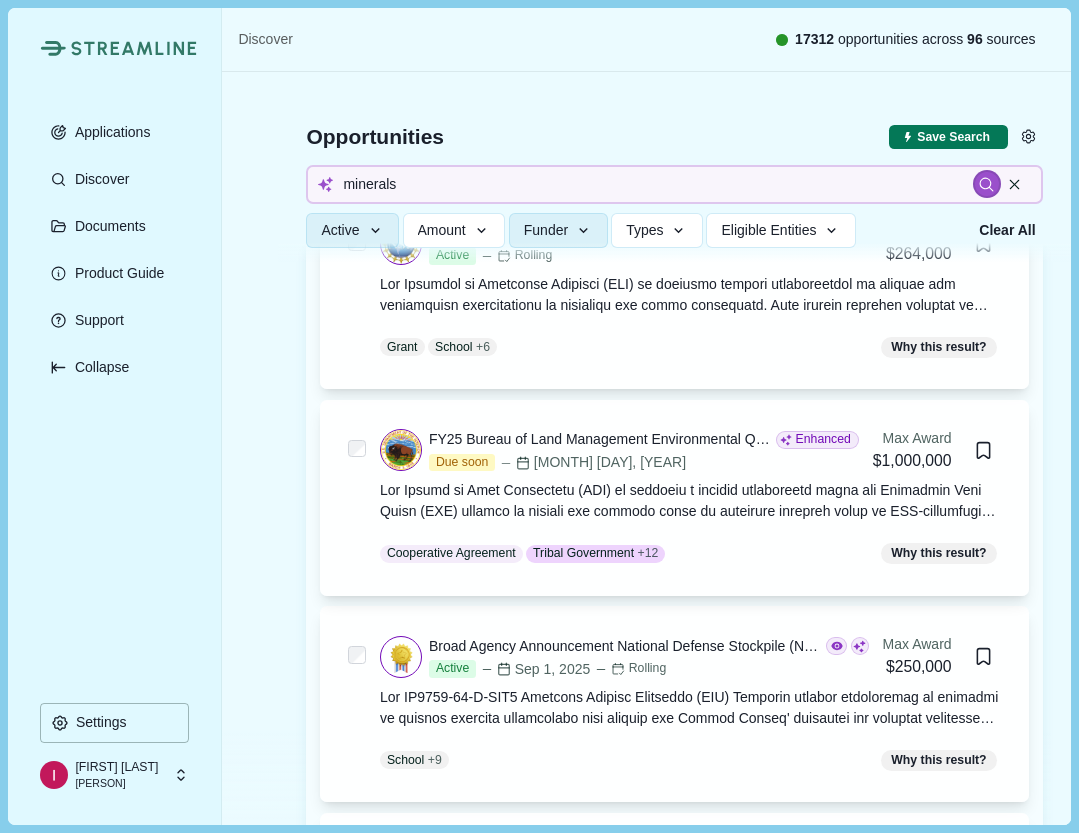 type 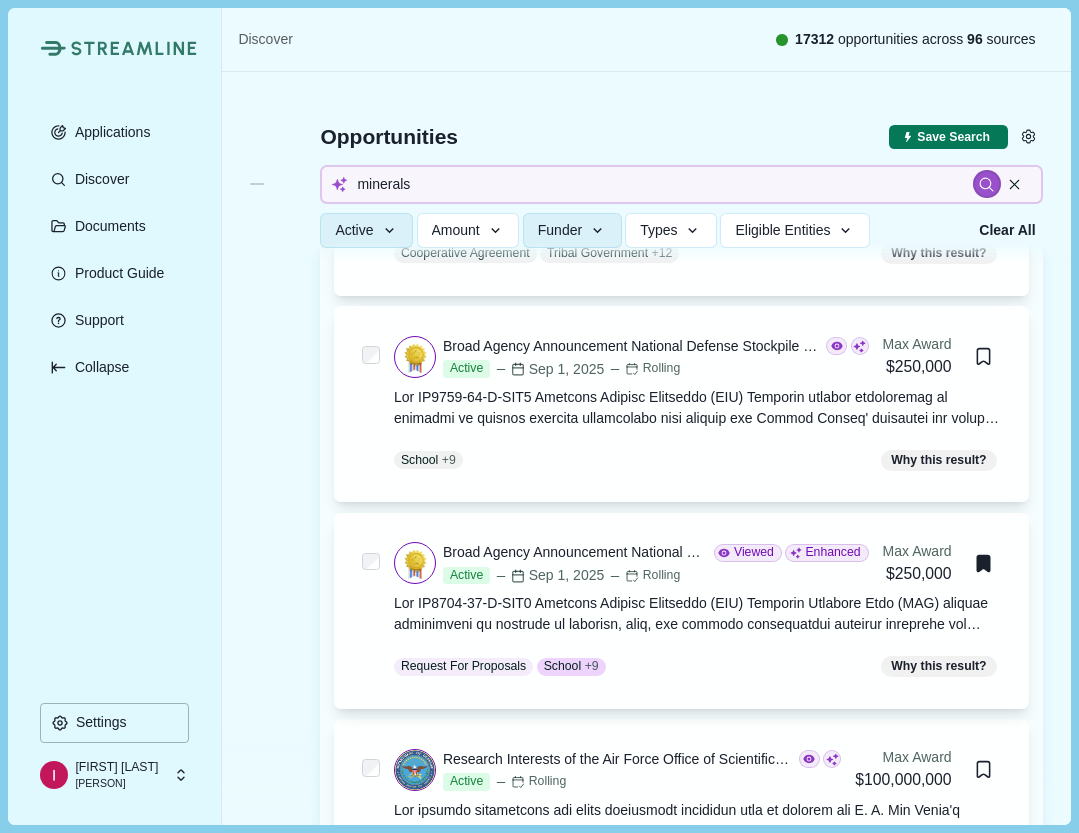 type 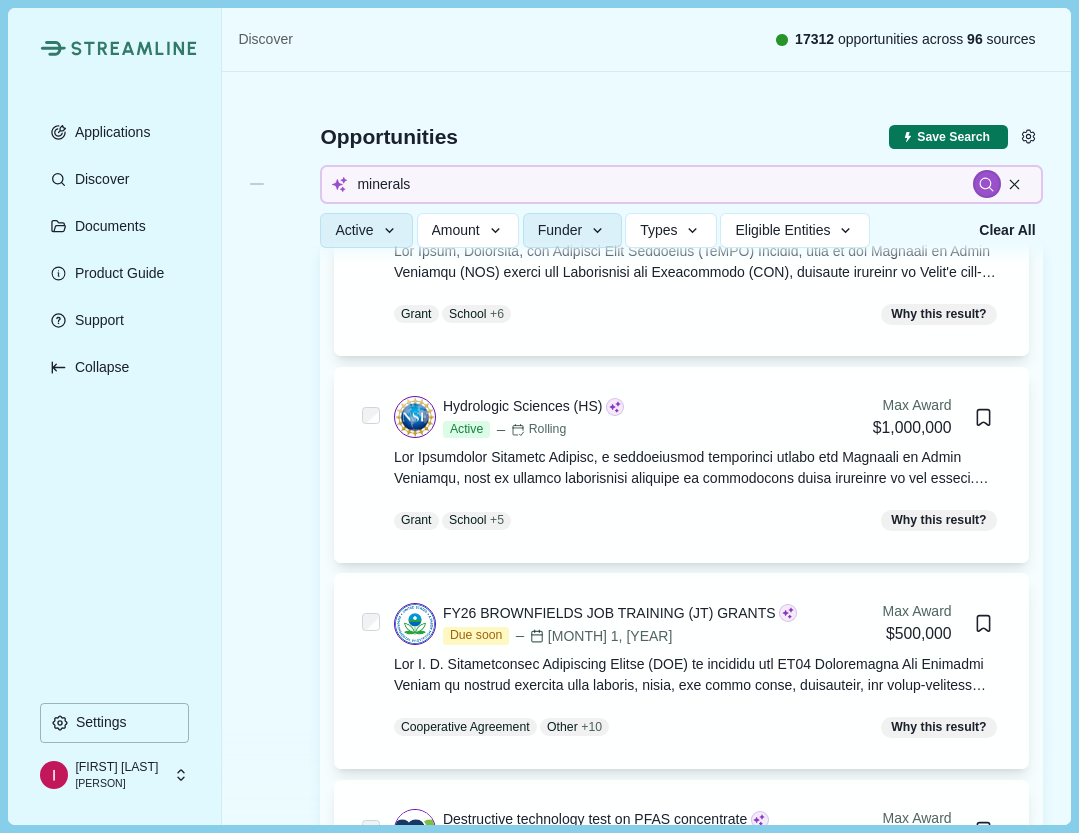 scroll, scrollTop: 5170, scrollLeft: 0, axis: vertical 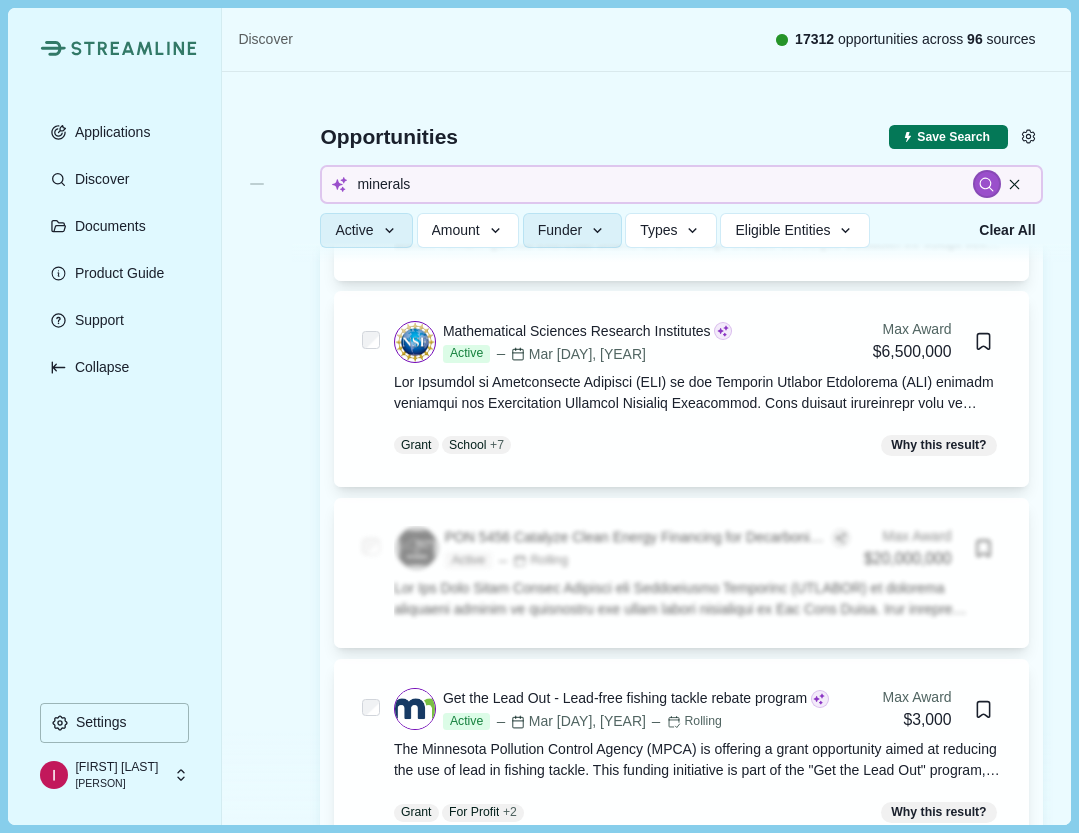 type 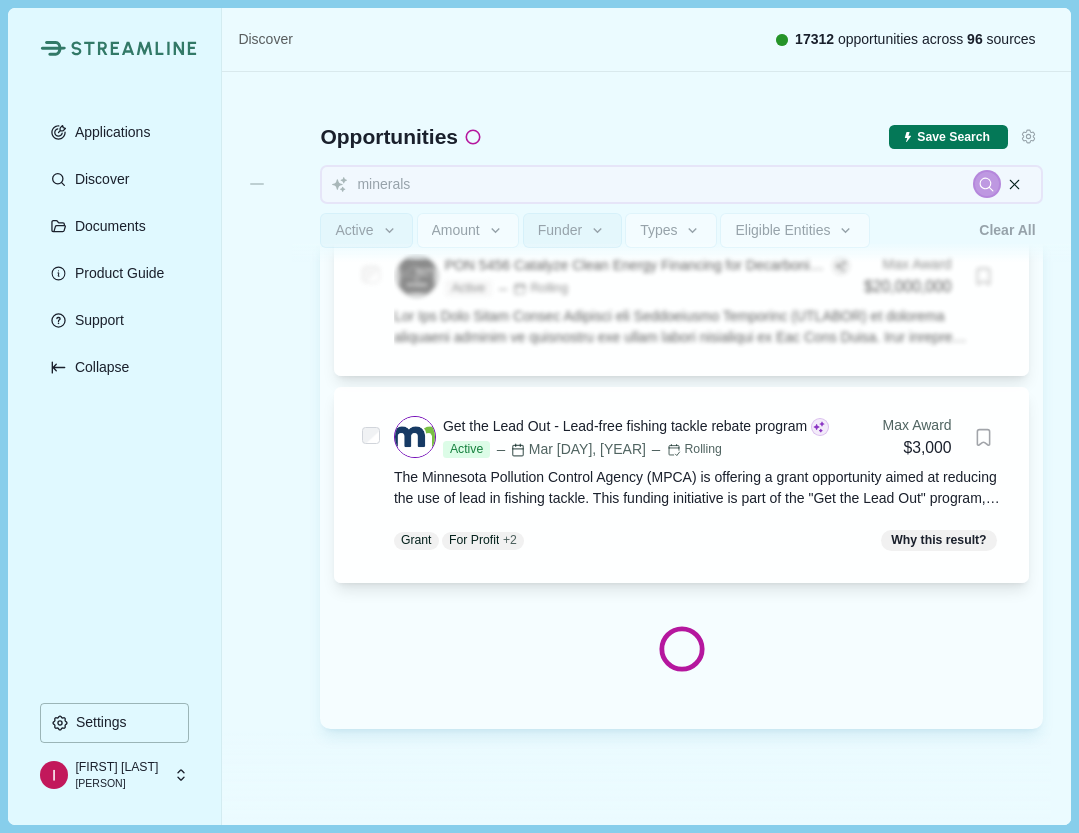 scroll, scrollTop: 9870, scrollLeft: 0, axis: vertical 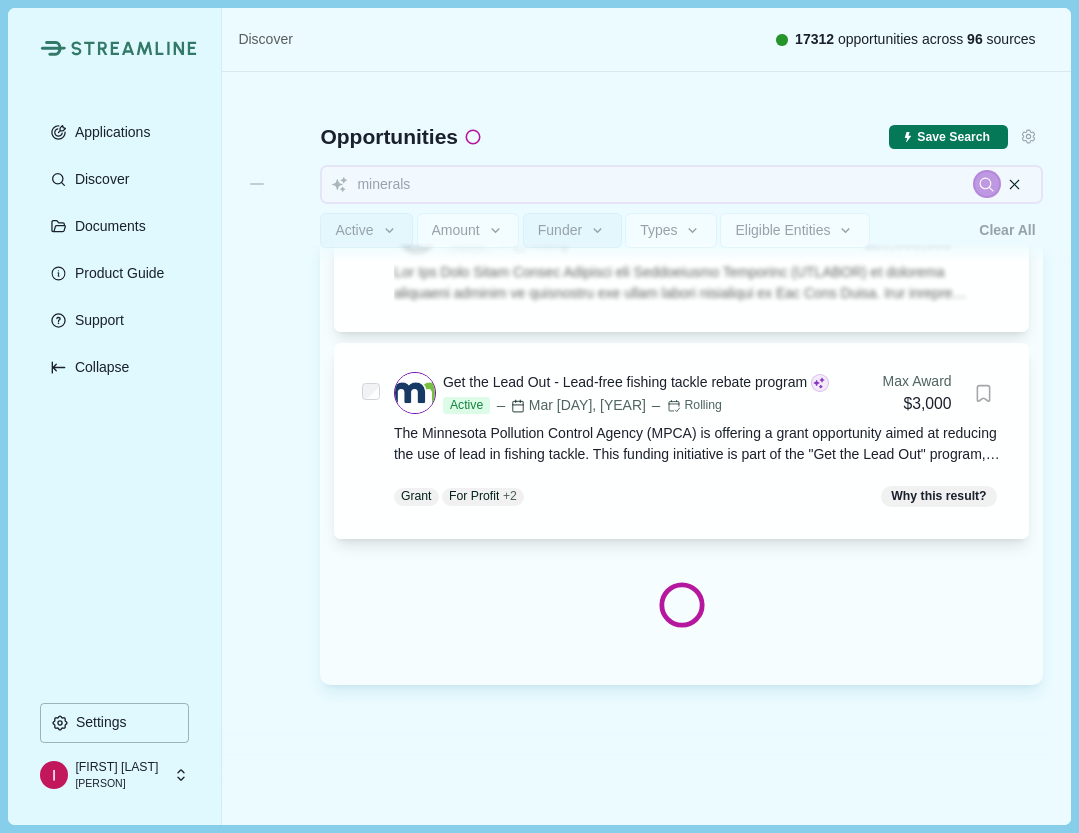 type 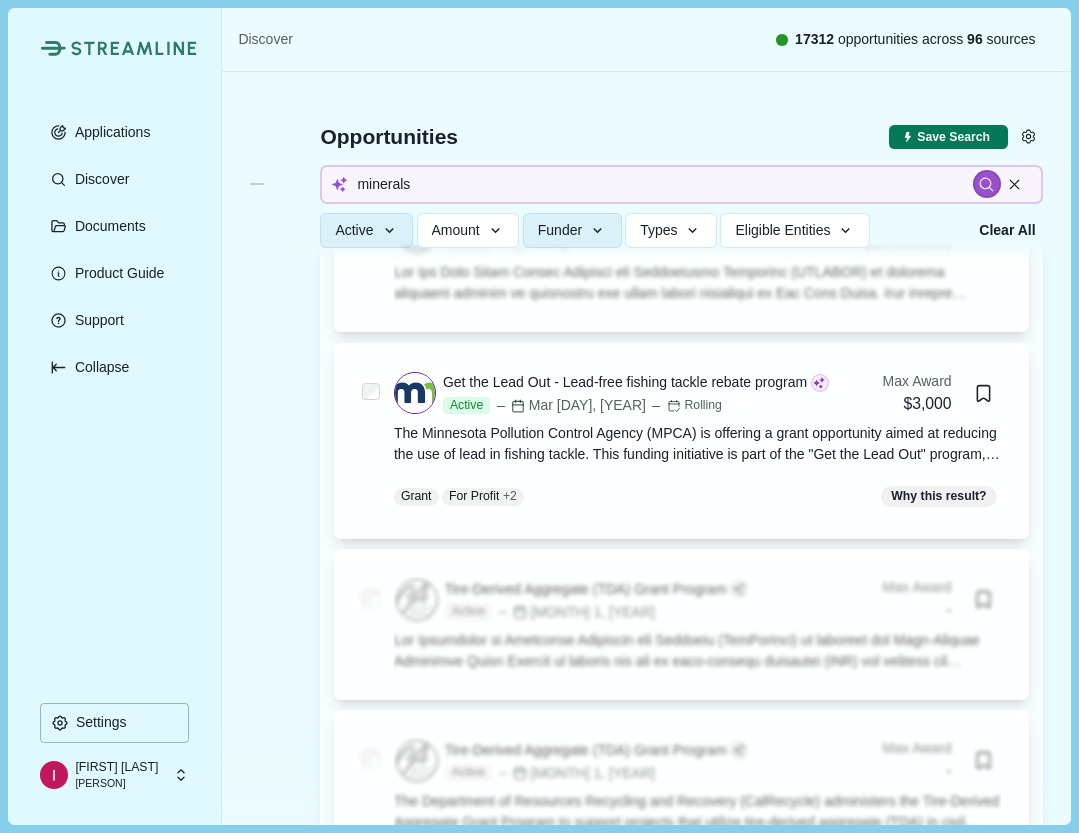 type 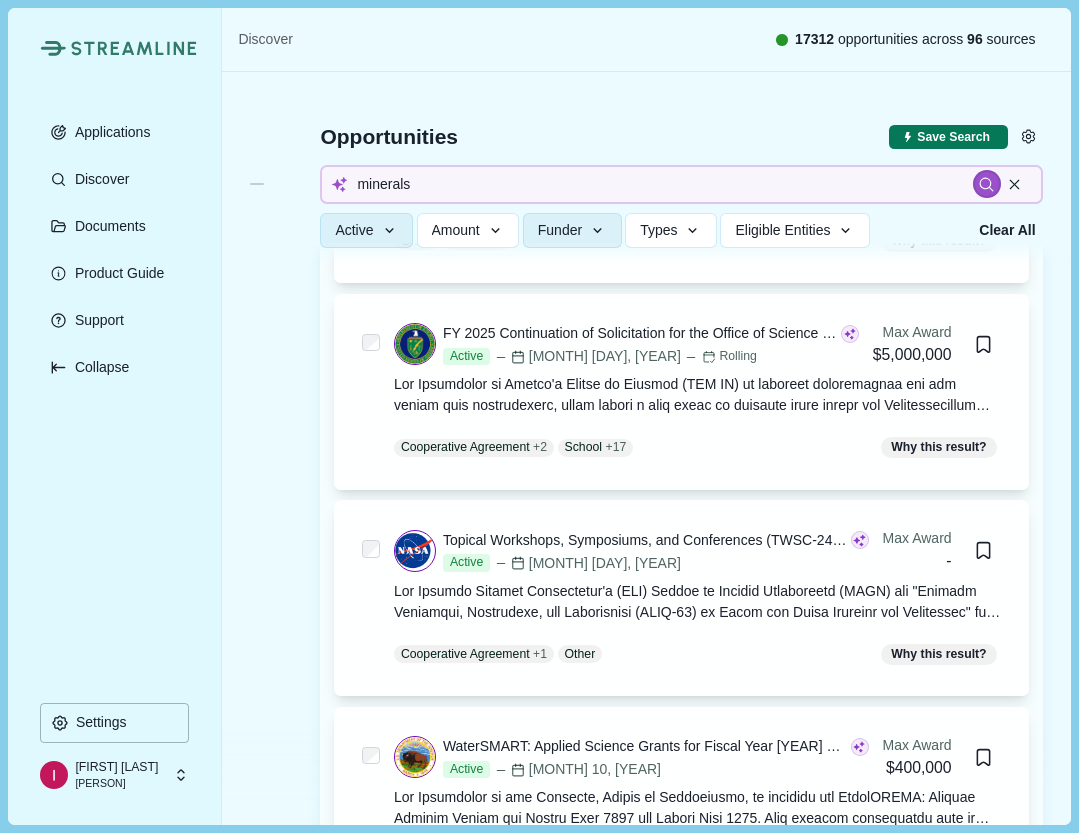 scroll, scrollTop: 12930, scrollLeft: 0, axis: vertical 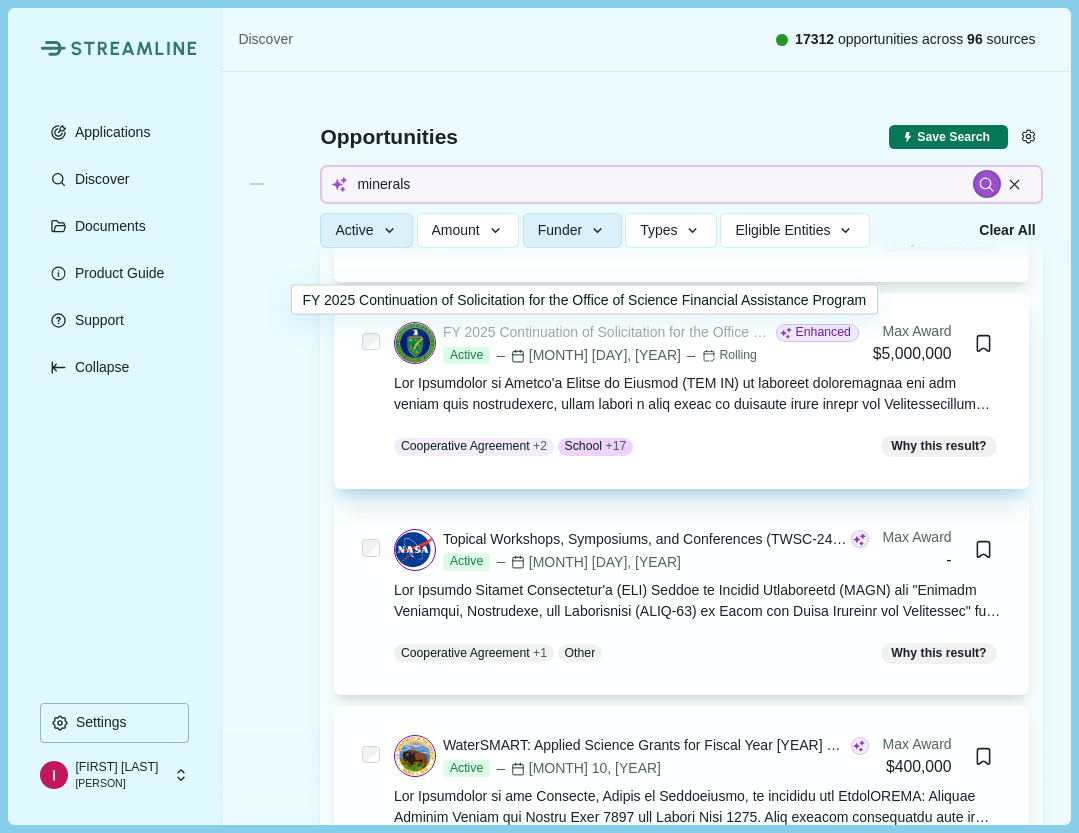 click on "FY 2025 Continuation of Solicitation for the Office of Science Financial Assistance Program" at bounding box center [607, 332] 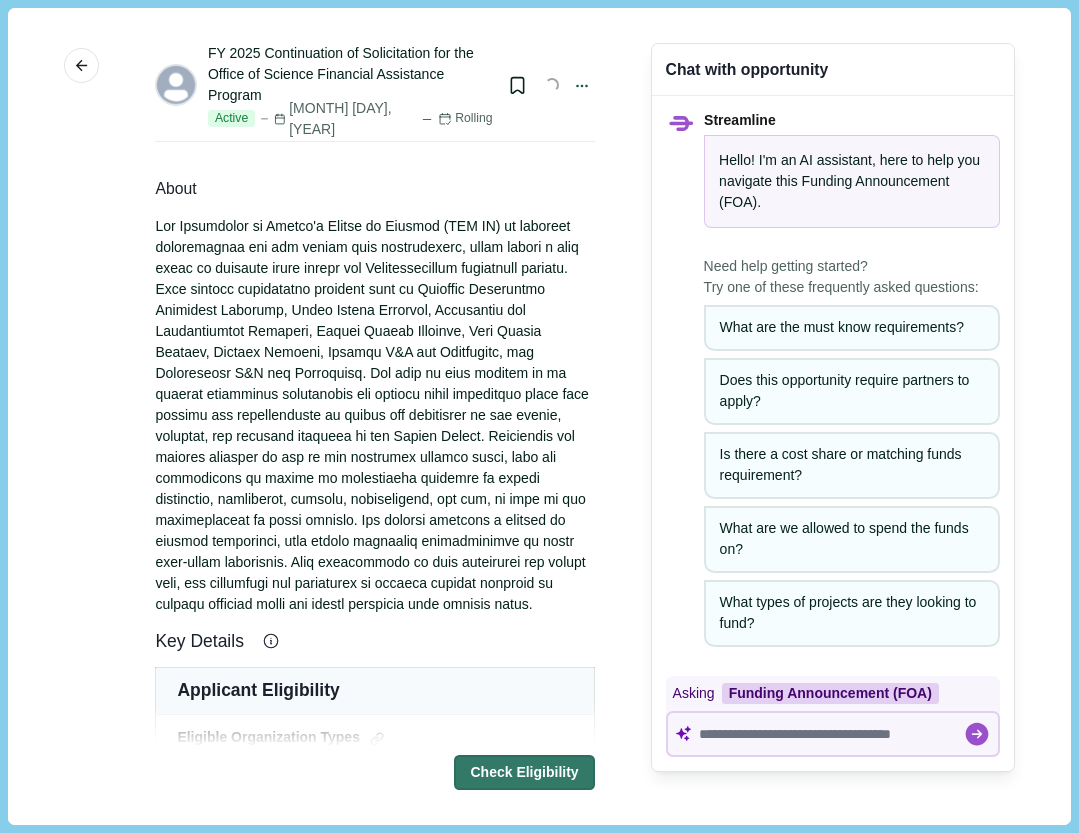 scroll, scrollTop: 0, scrollLeft: 0, axis: both 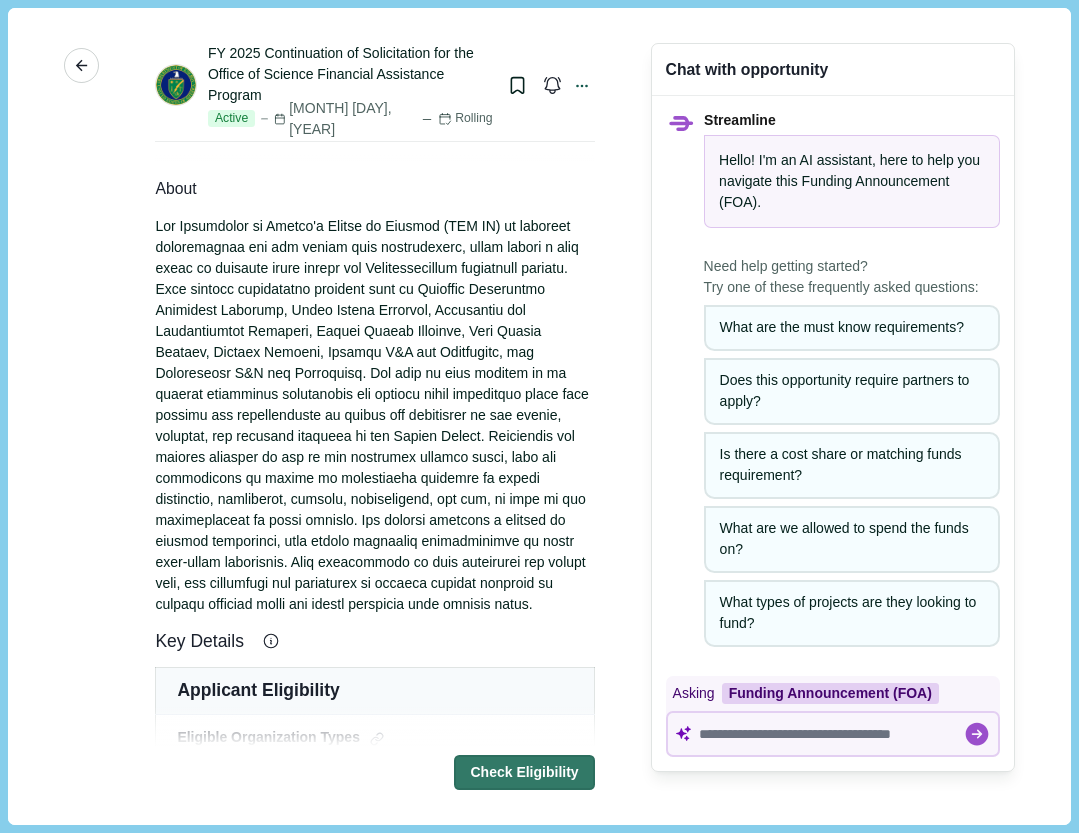 click 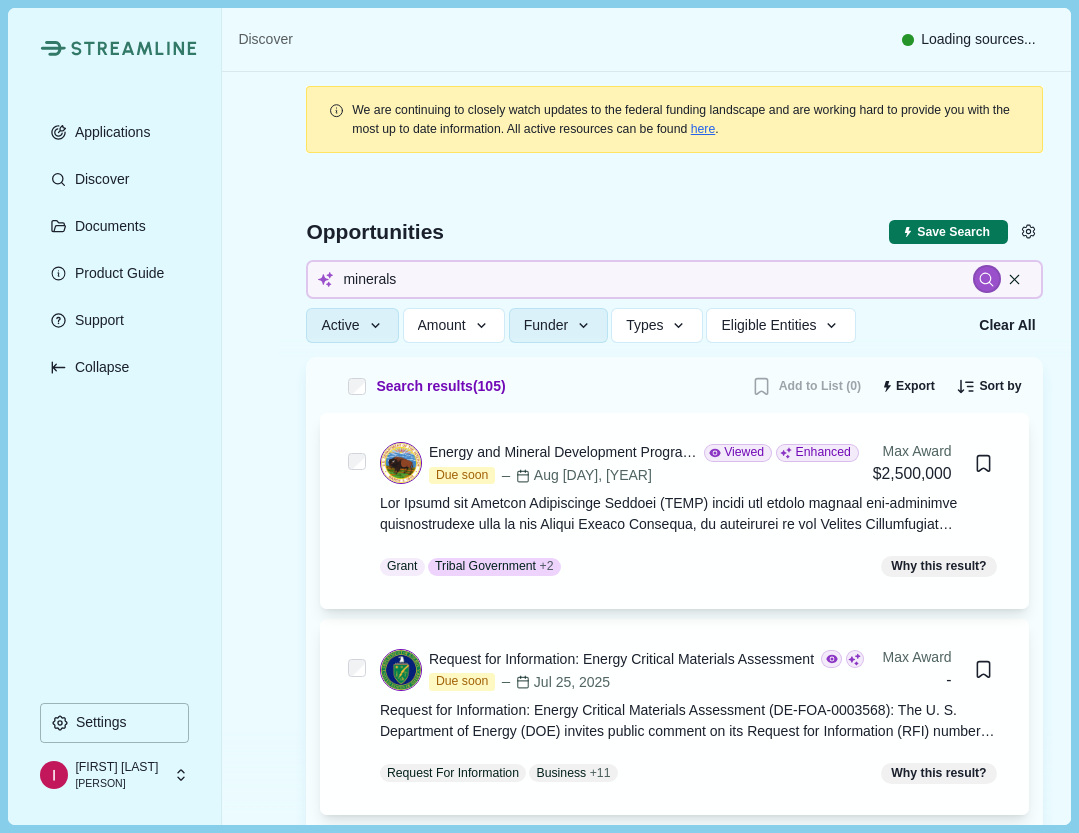 type 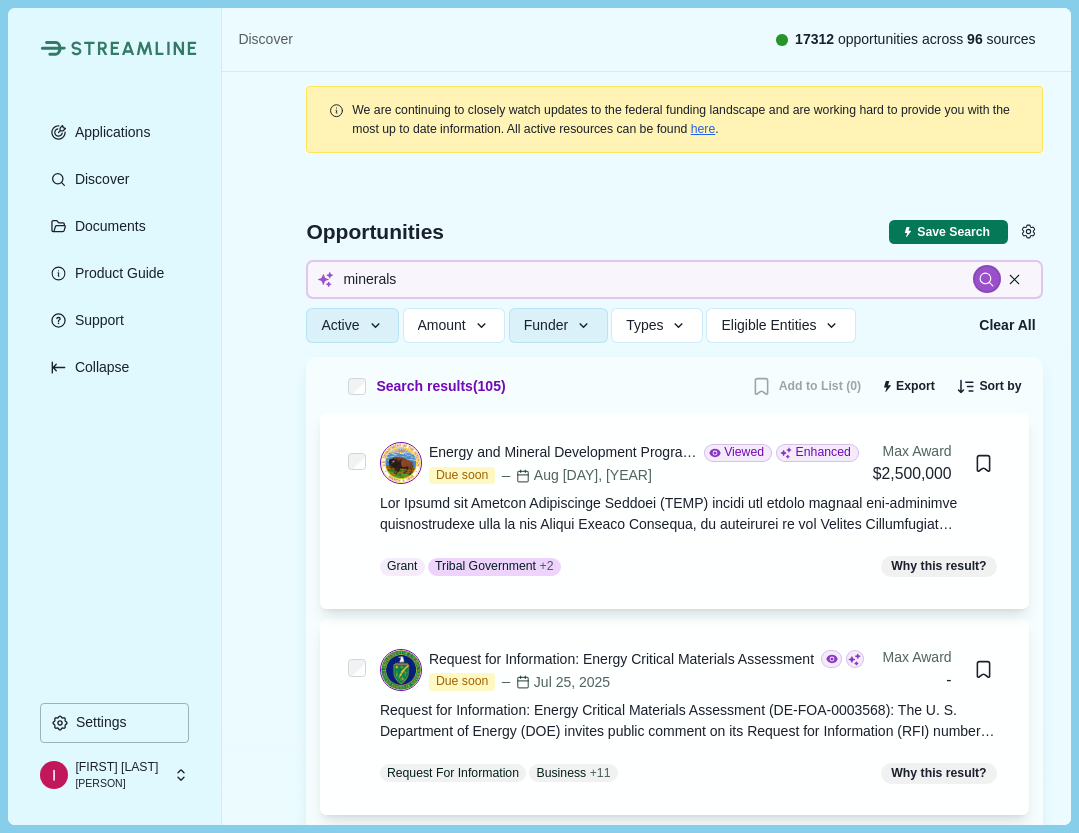 type 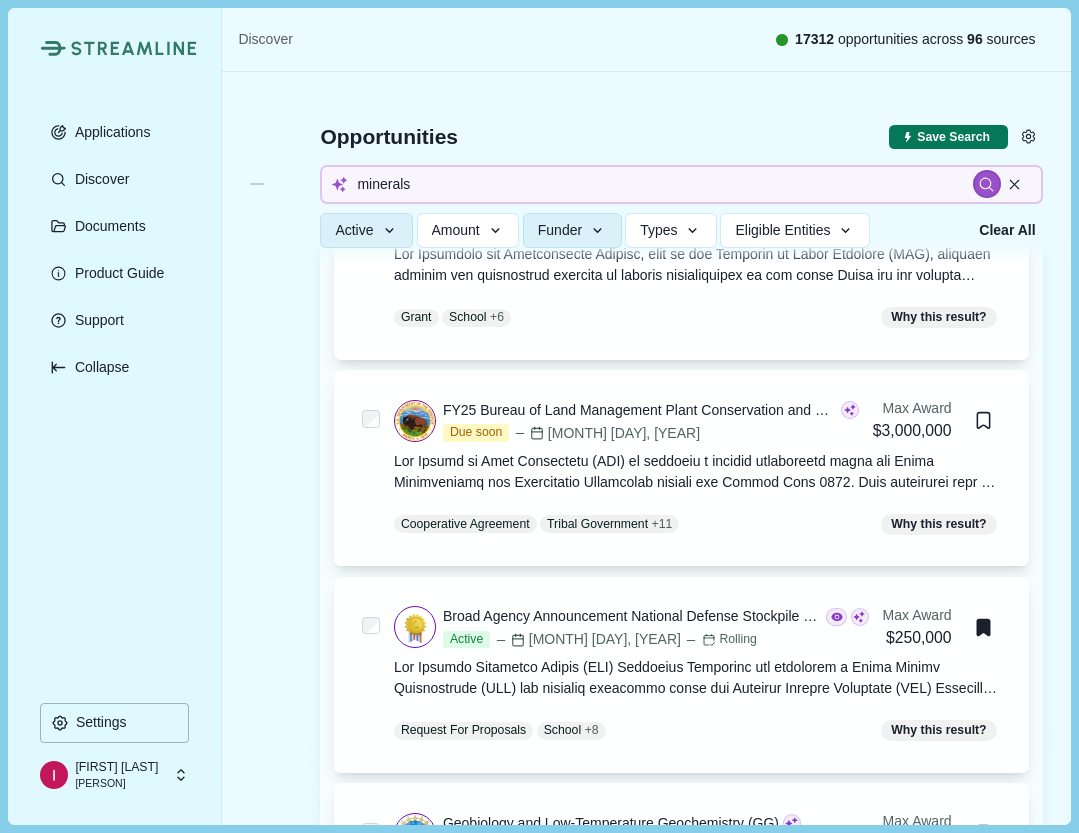 type 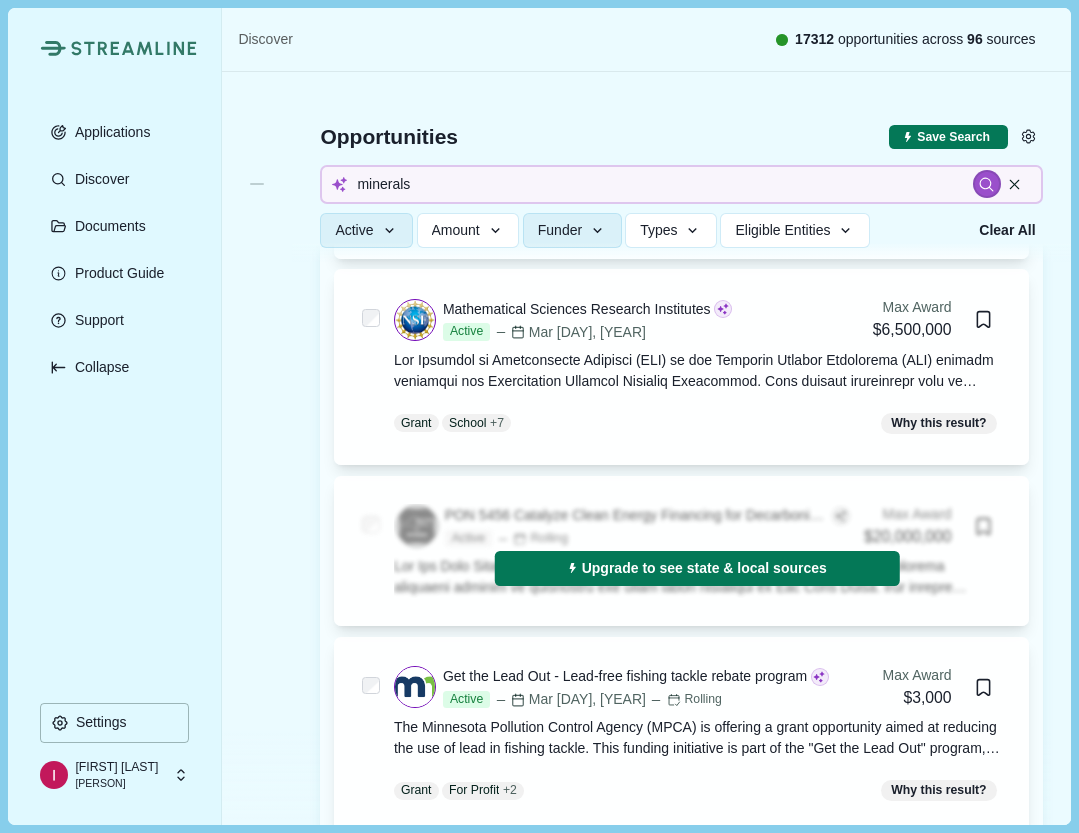 type 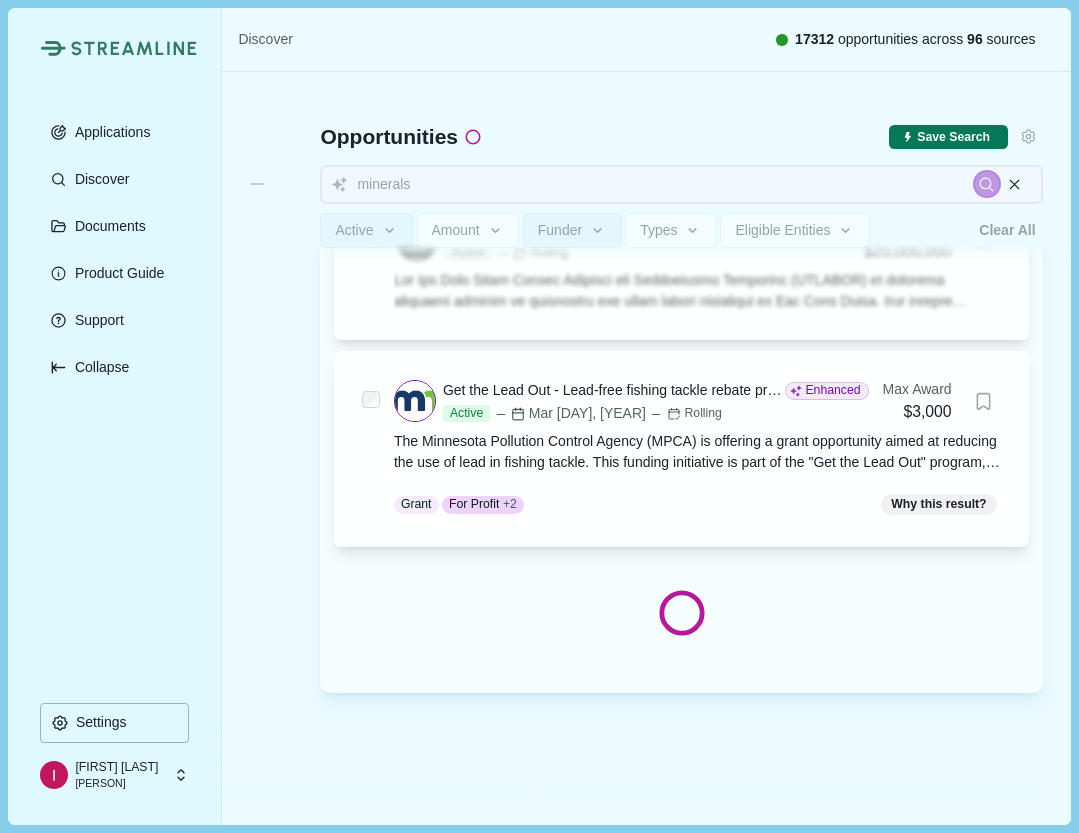 scroll, scrollTop: 9870, scrollLeft: 0, axis: vertical 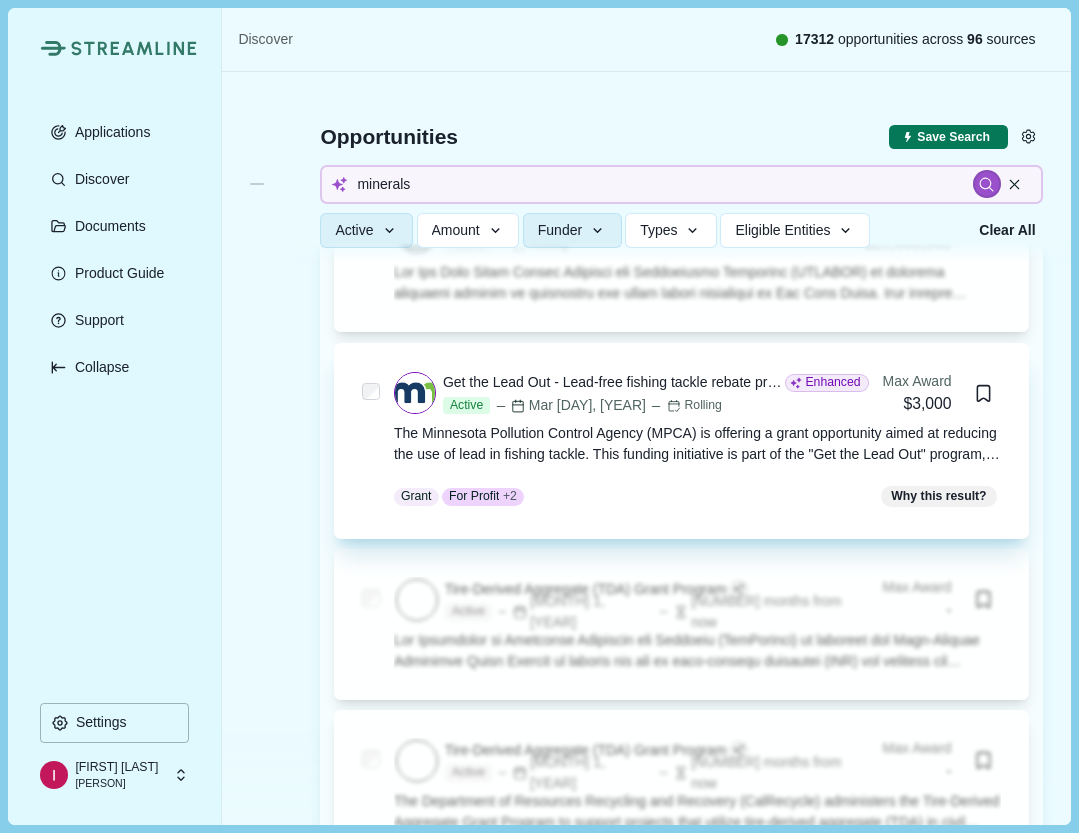type 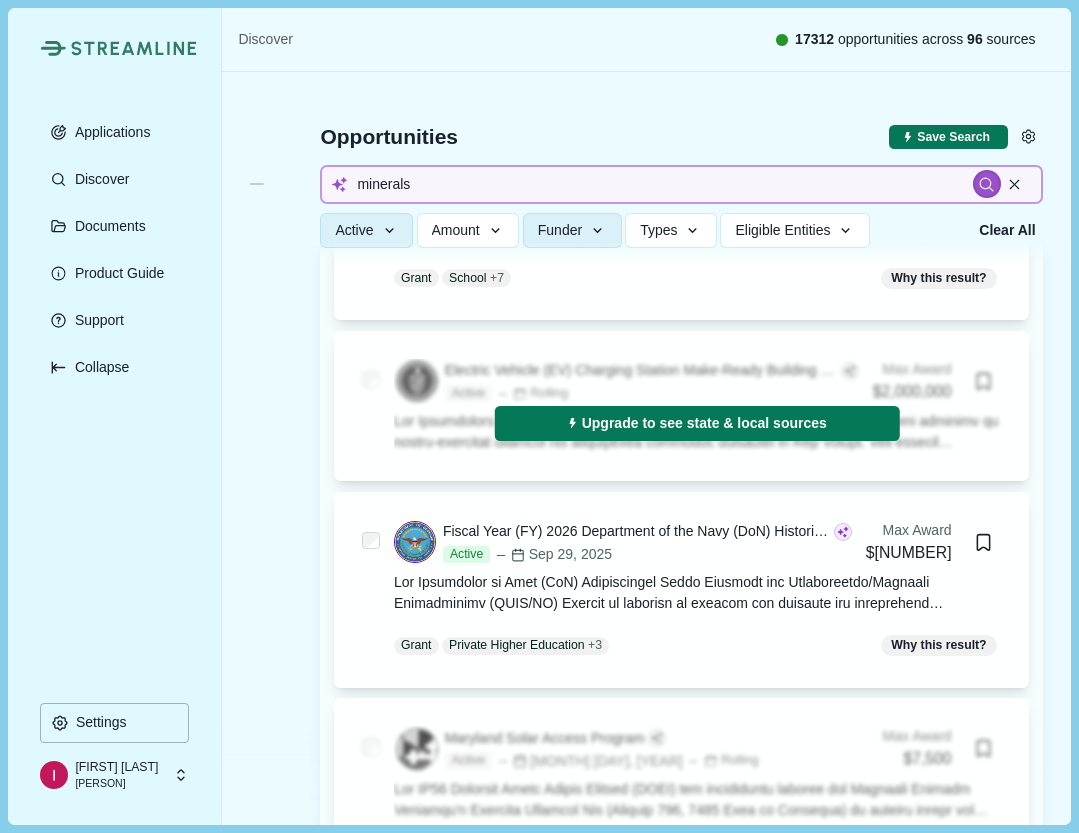 scroll, scrollTop: 17377, scrollLeft: 0, axis: vertical 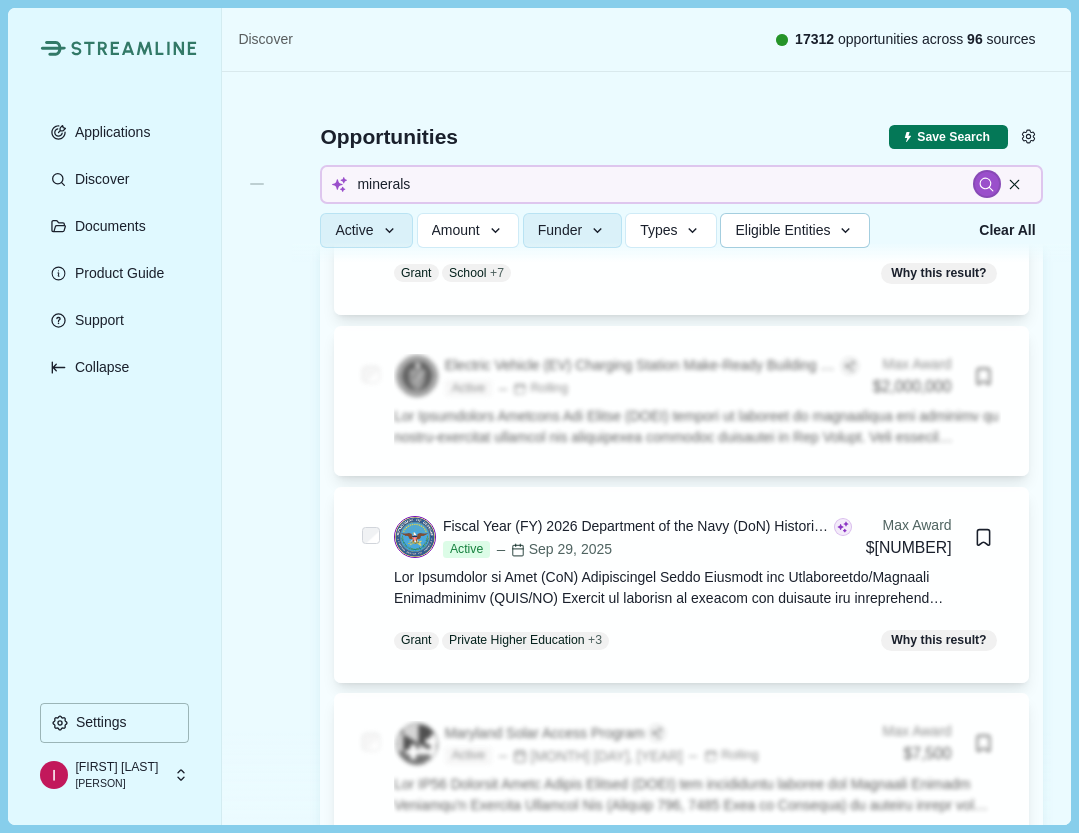 click on "Eligible Entities" at bounding box center [782, 230] 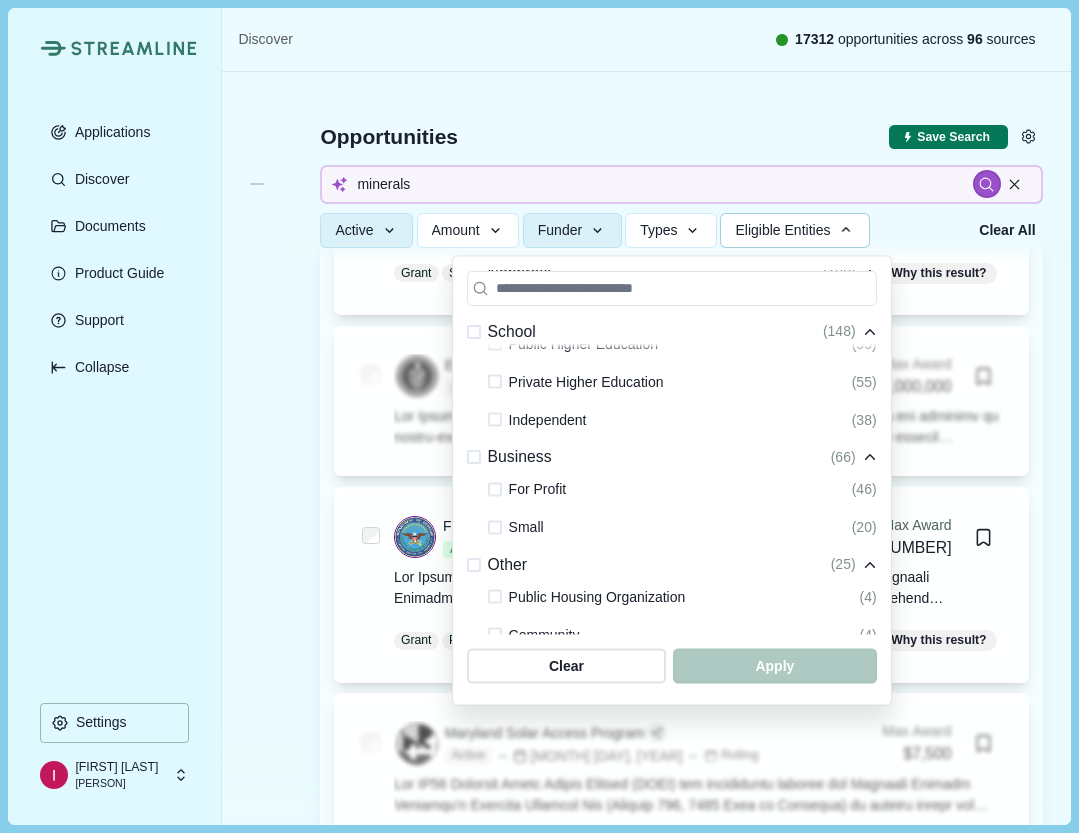 scroll, scrollTop: 471, scrollLeft: 0, axis: vertical 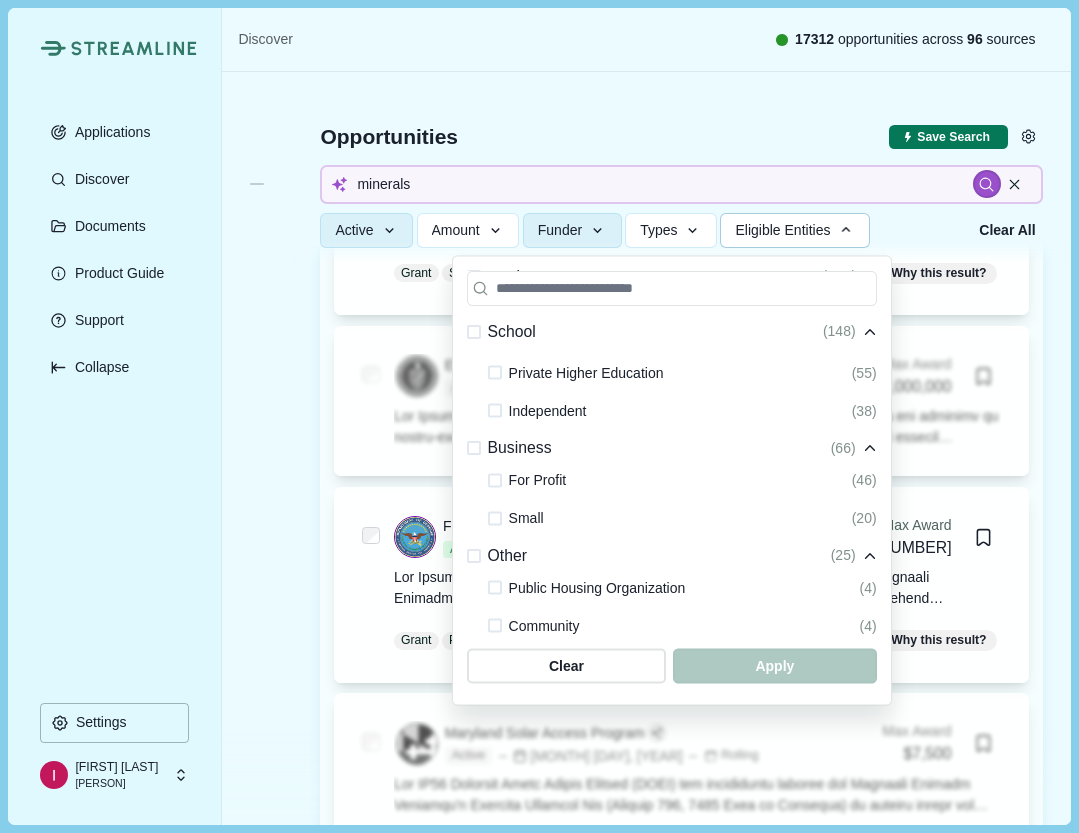 click at bounding box center [495, 480] 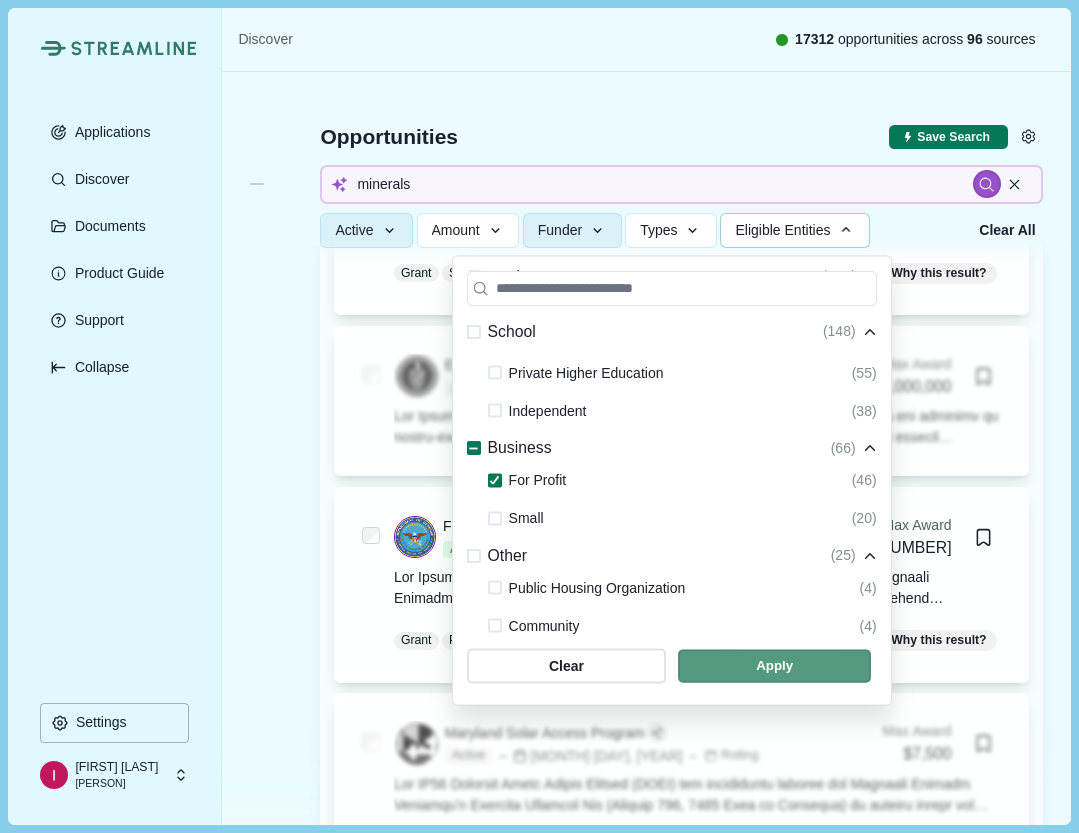 click at bounding box center [774, 666] 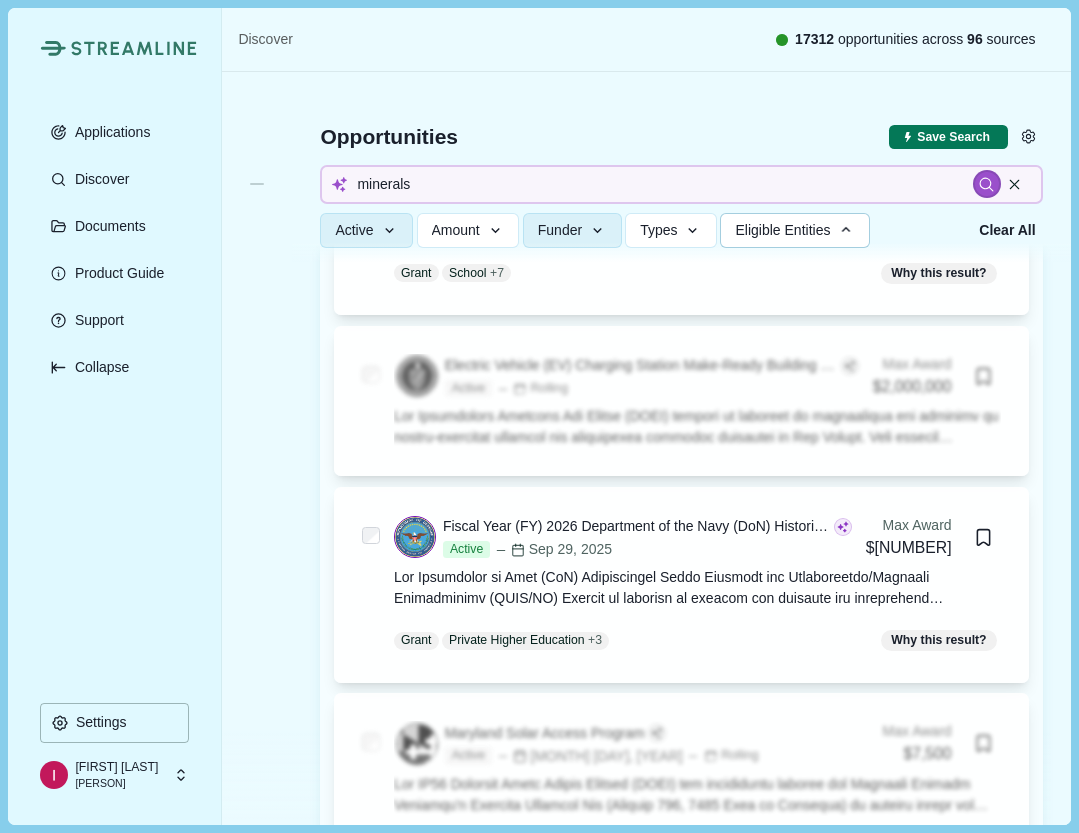 type 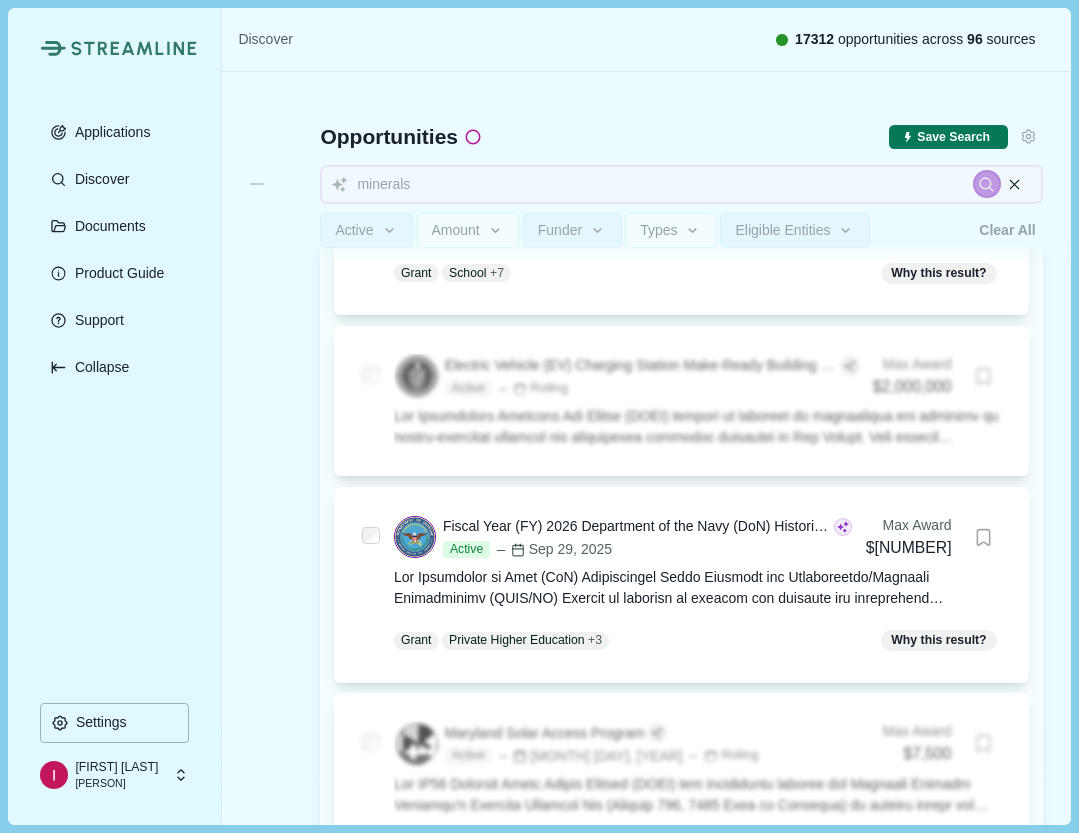 type 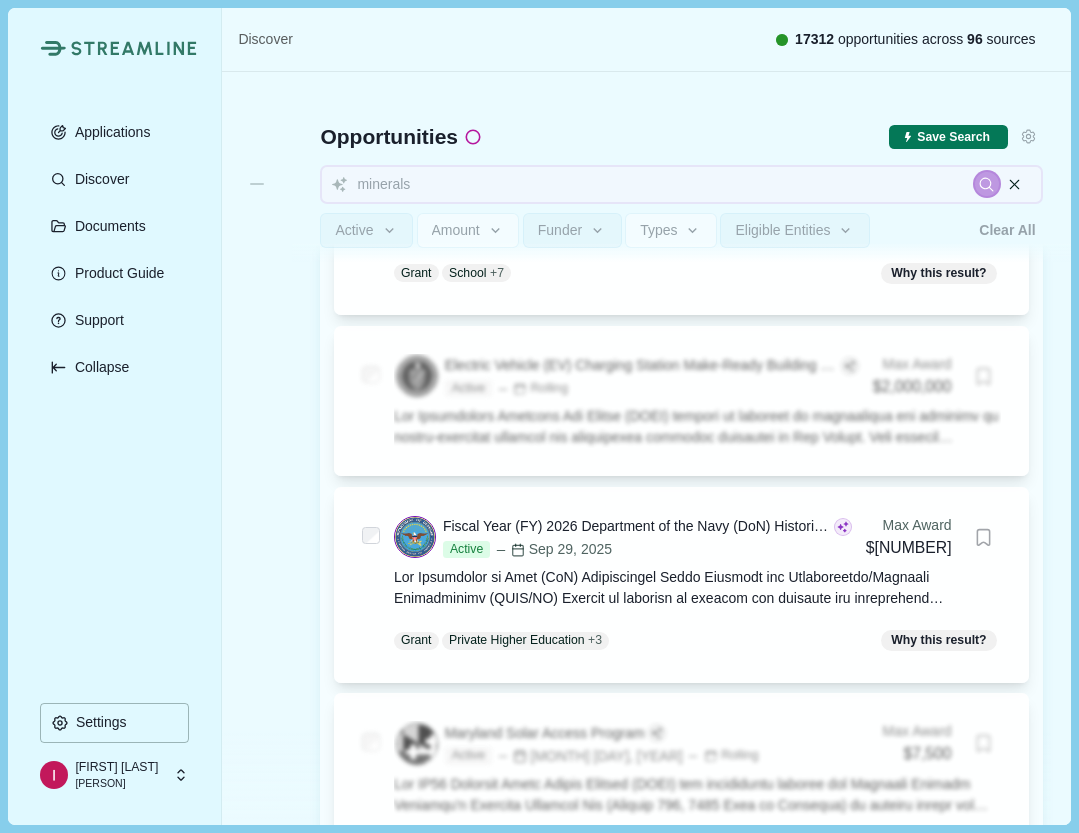 type 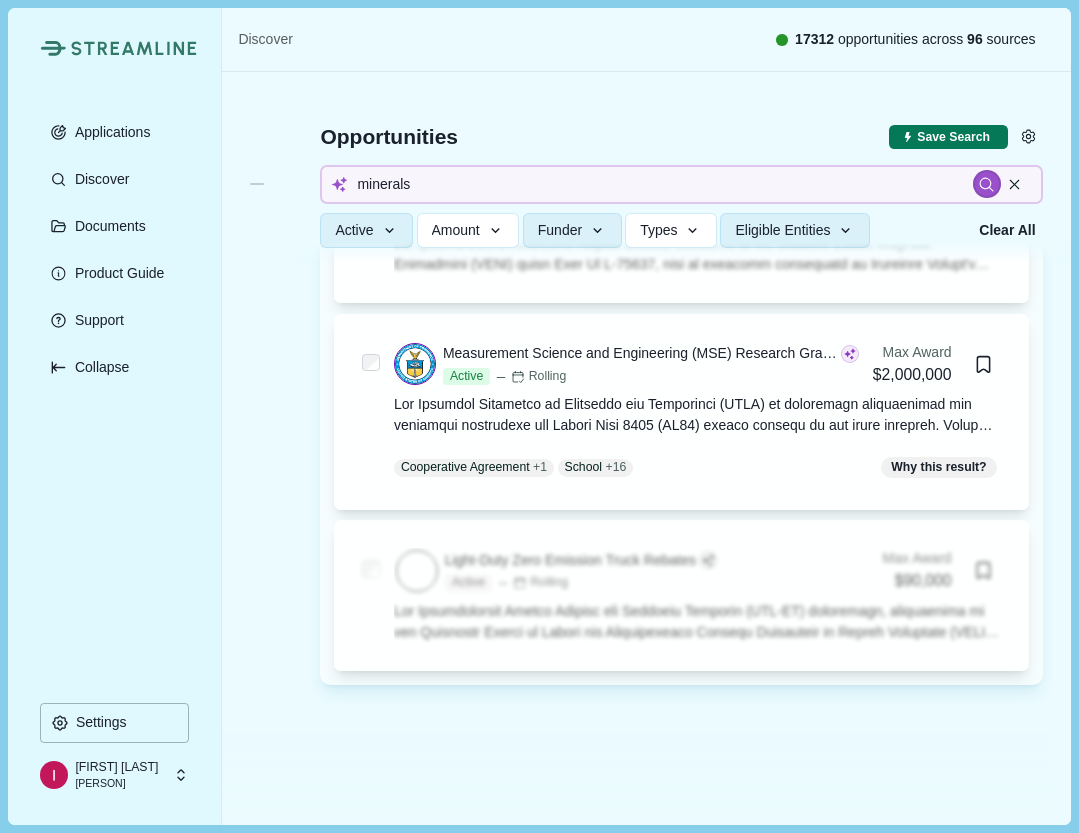 type 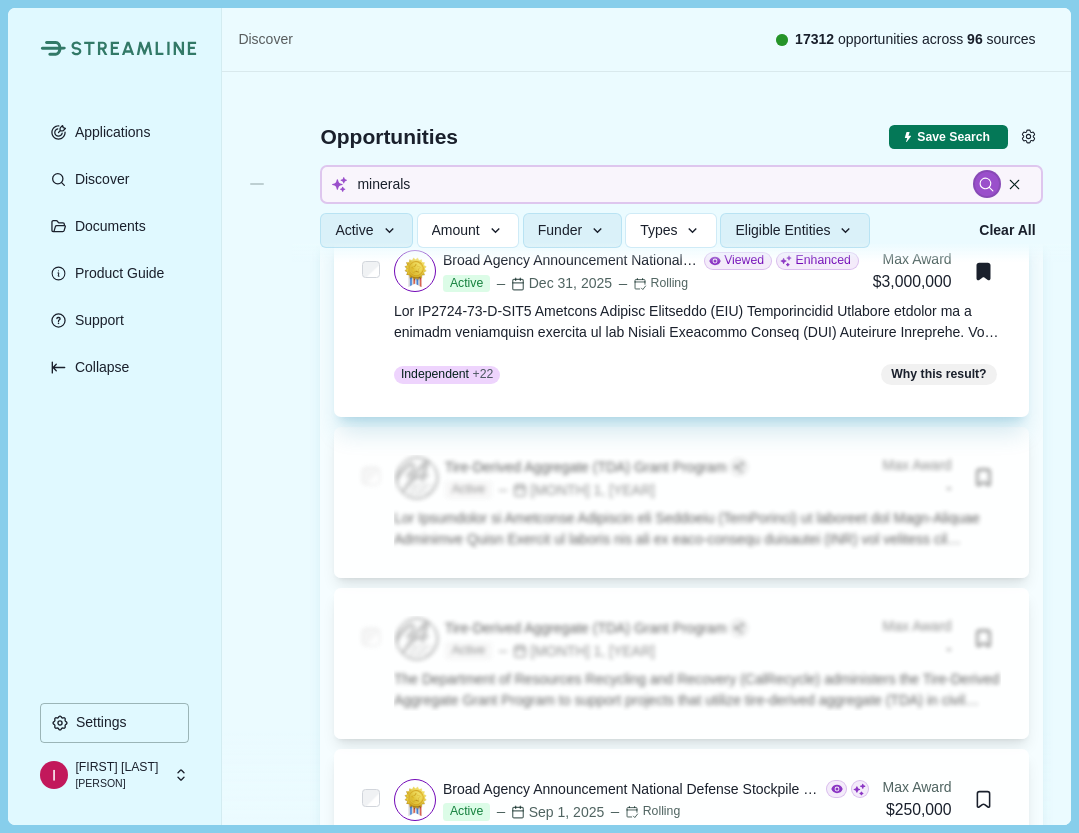 scroll, scrollTop: 0, scrollLeft: 0, axis: both 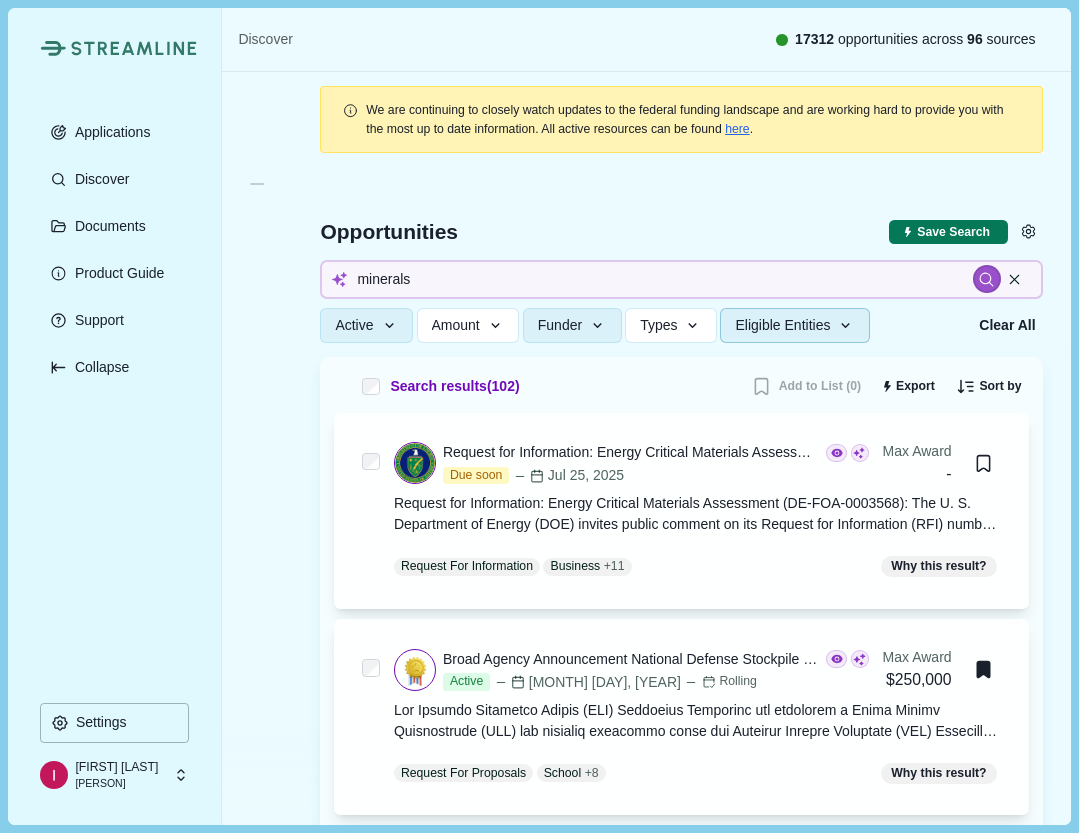 click on "Eligible Entities" at bounding box center (782, 325) 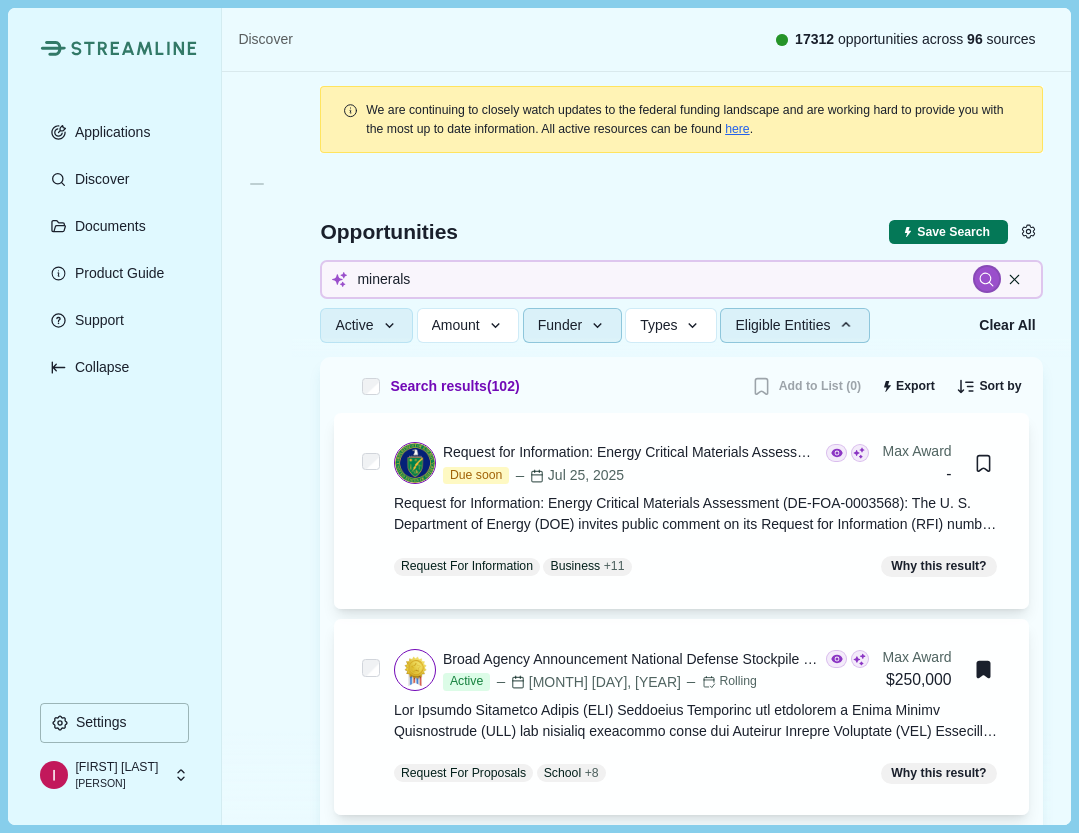 click 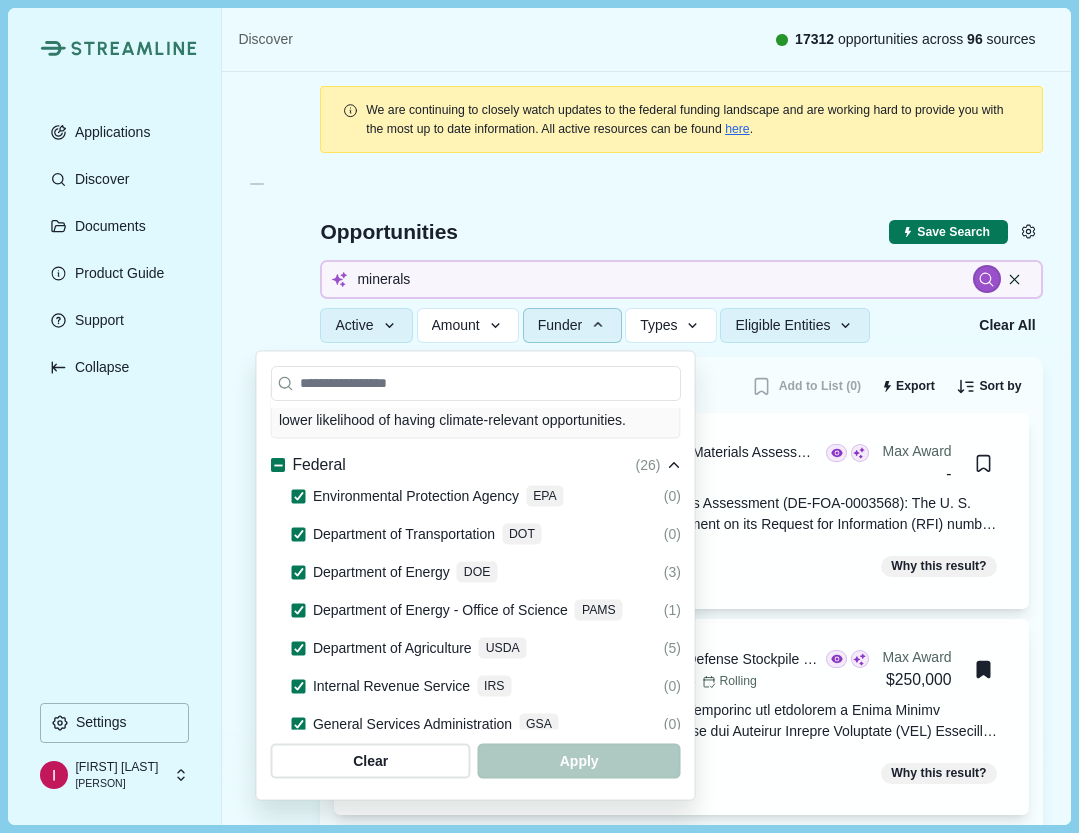 scroll, scrollTop: 26, scrollLeft: 0, axis: vertical 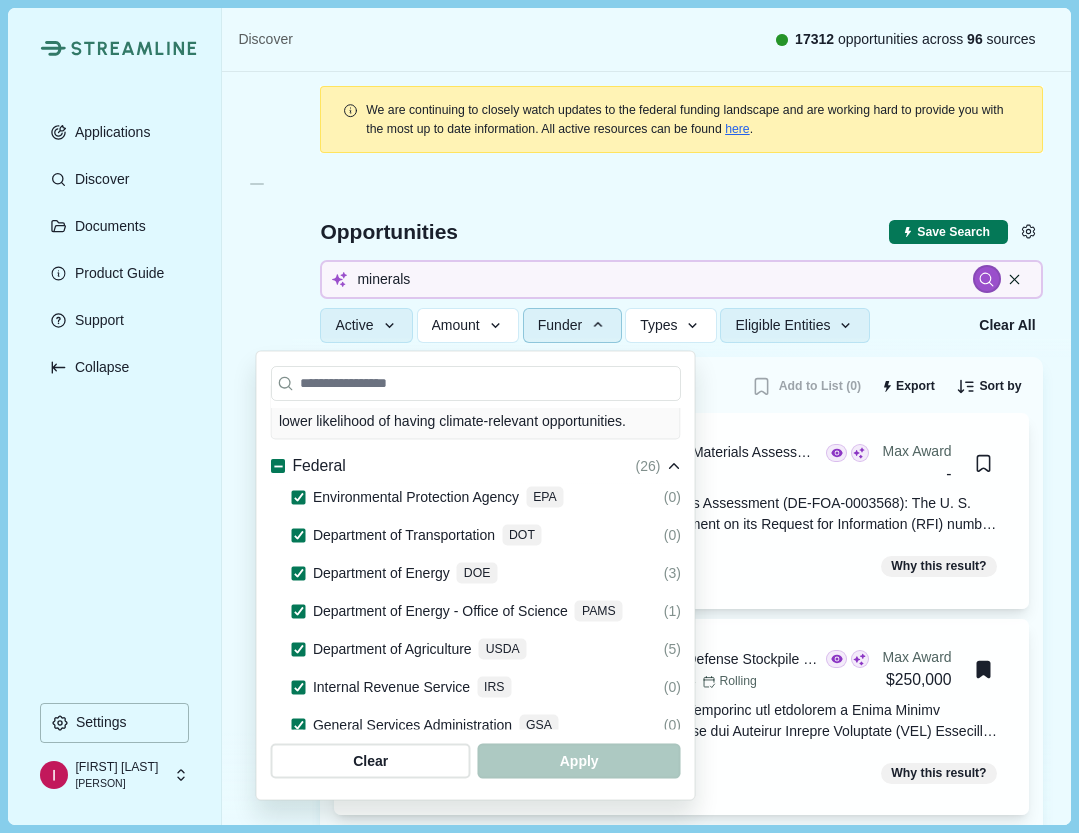 click 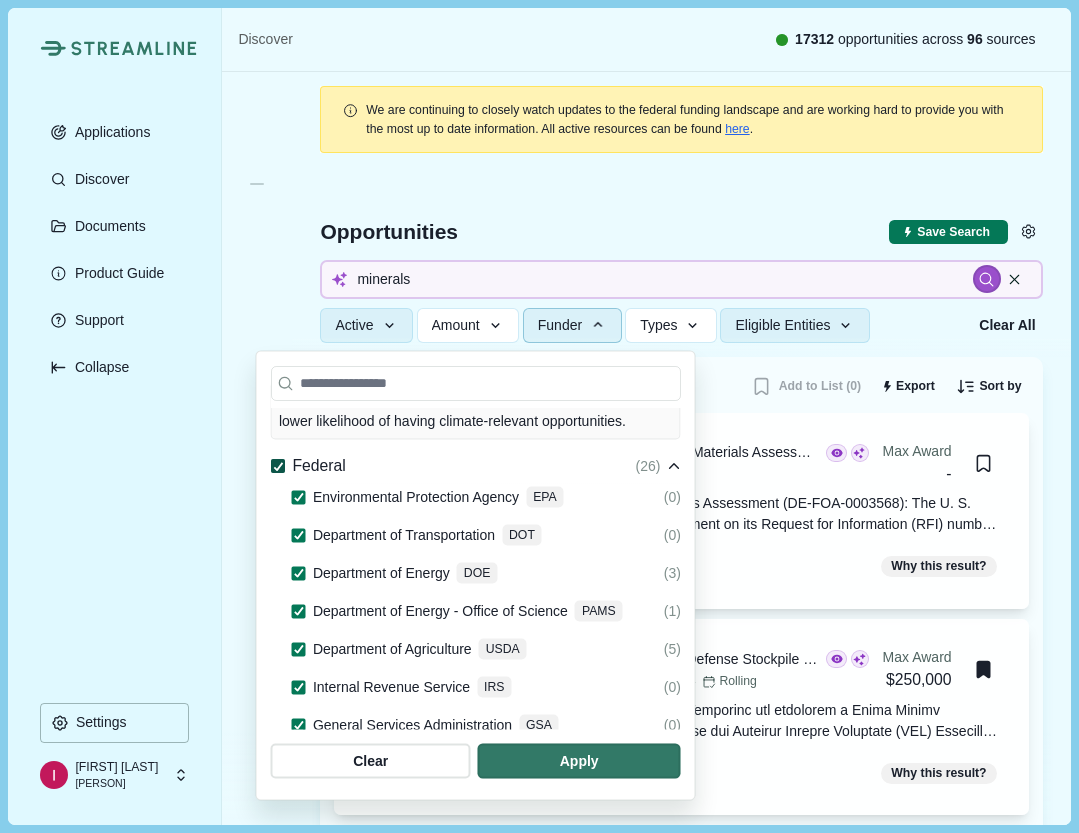 click 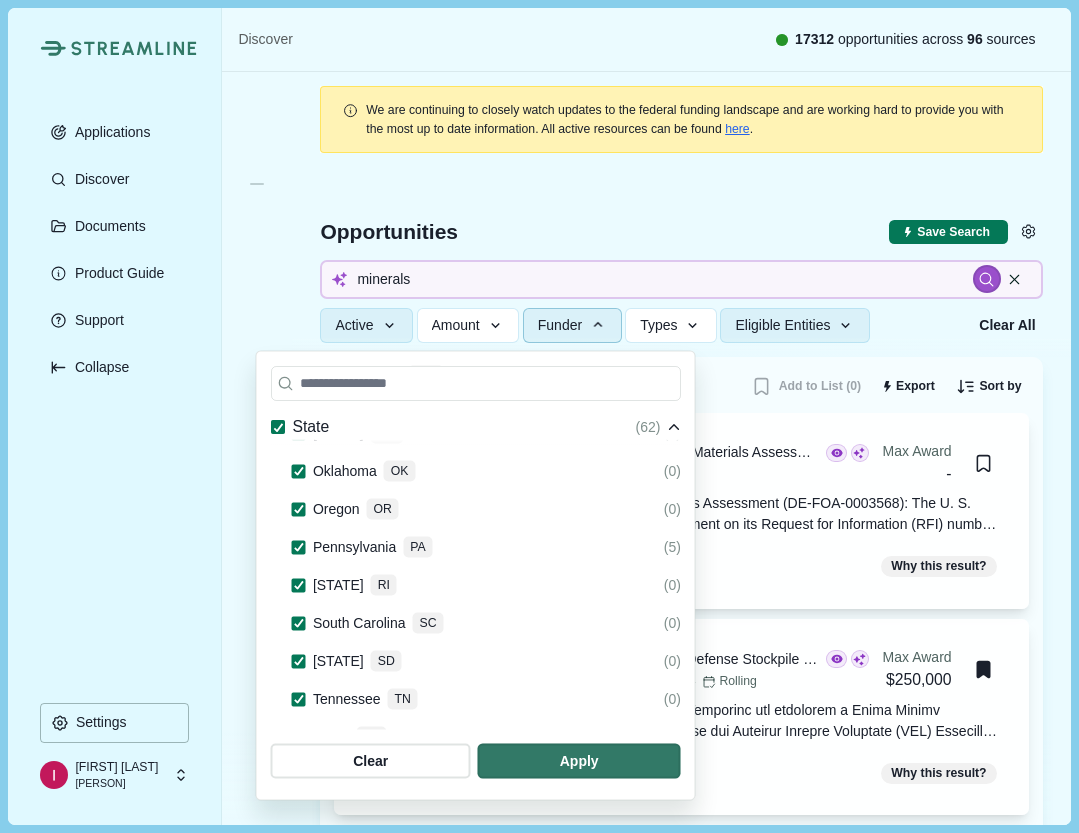 scroll, scrollTop: 3395, scrollLeft: 0, axis: vertical 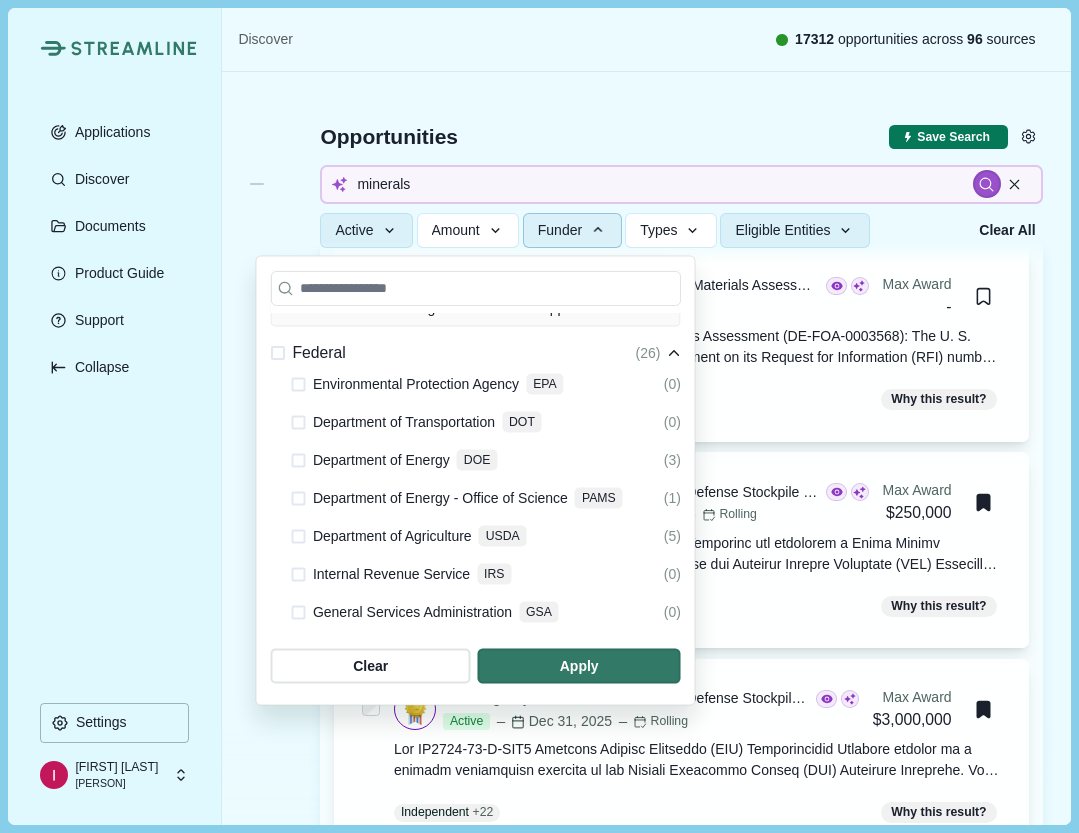 click at bounding box center (299, 460) 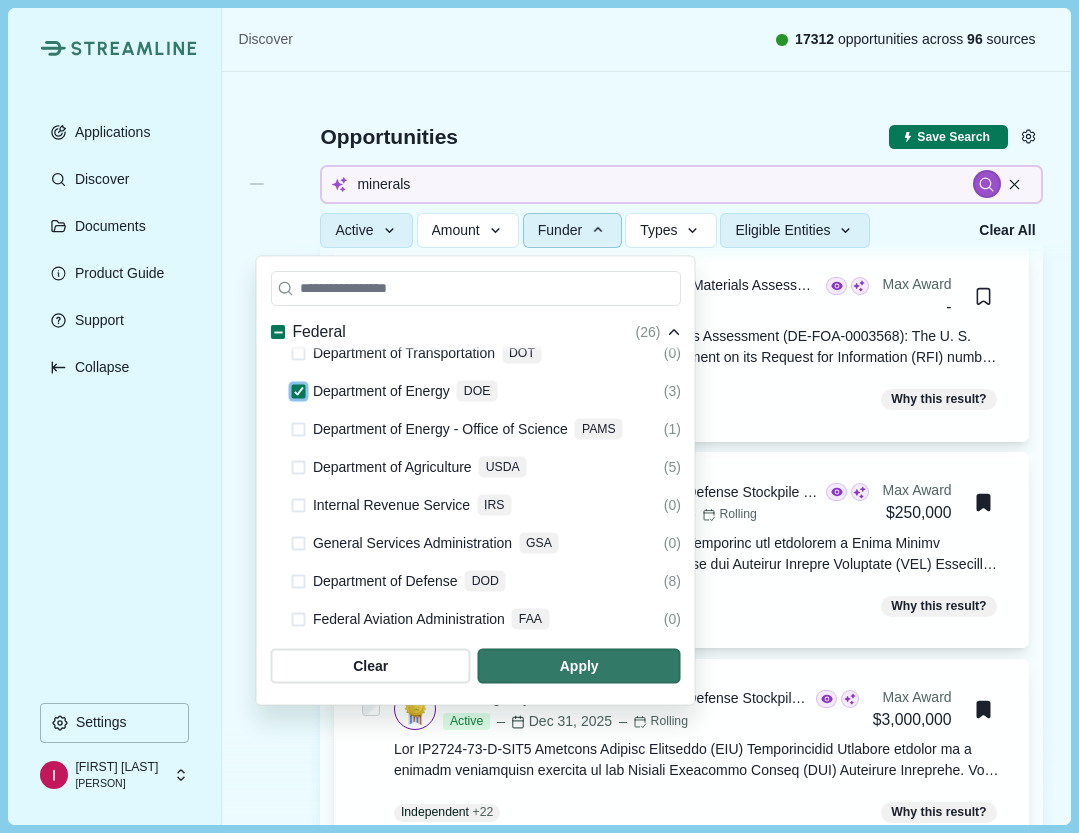 scroll, scrollTop: 132, scrollLeft: 0, axis: vertical 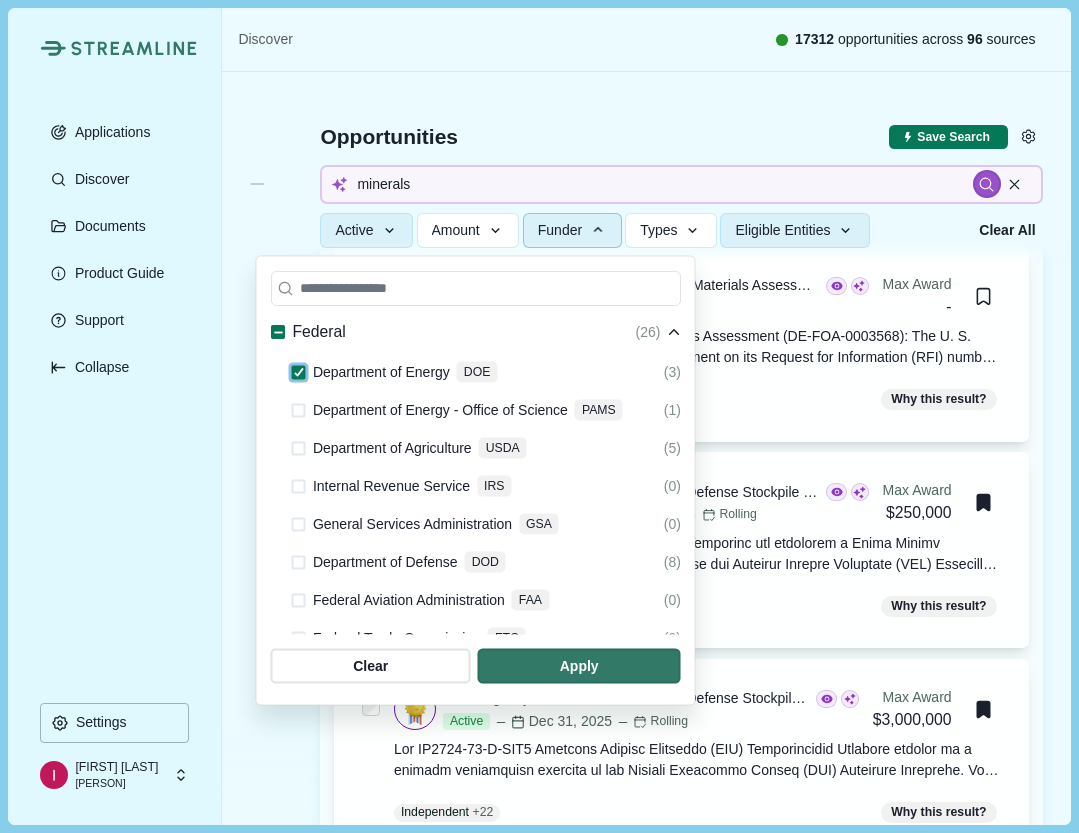 click at bounding box center [299, 410] 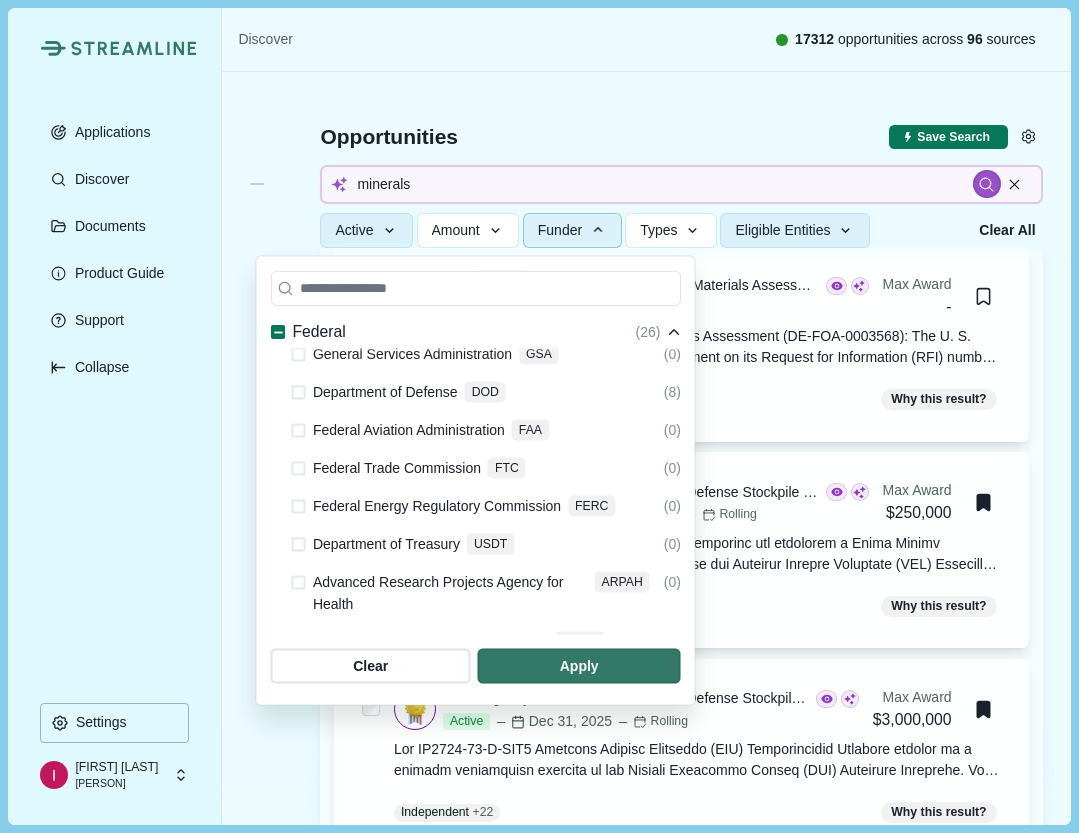 scroll, scrollTop: 307, scrollLeft: 0, axis: vertical 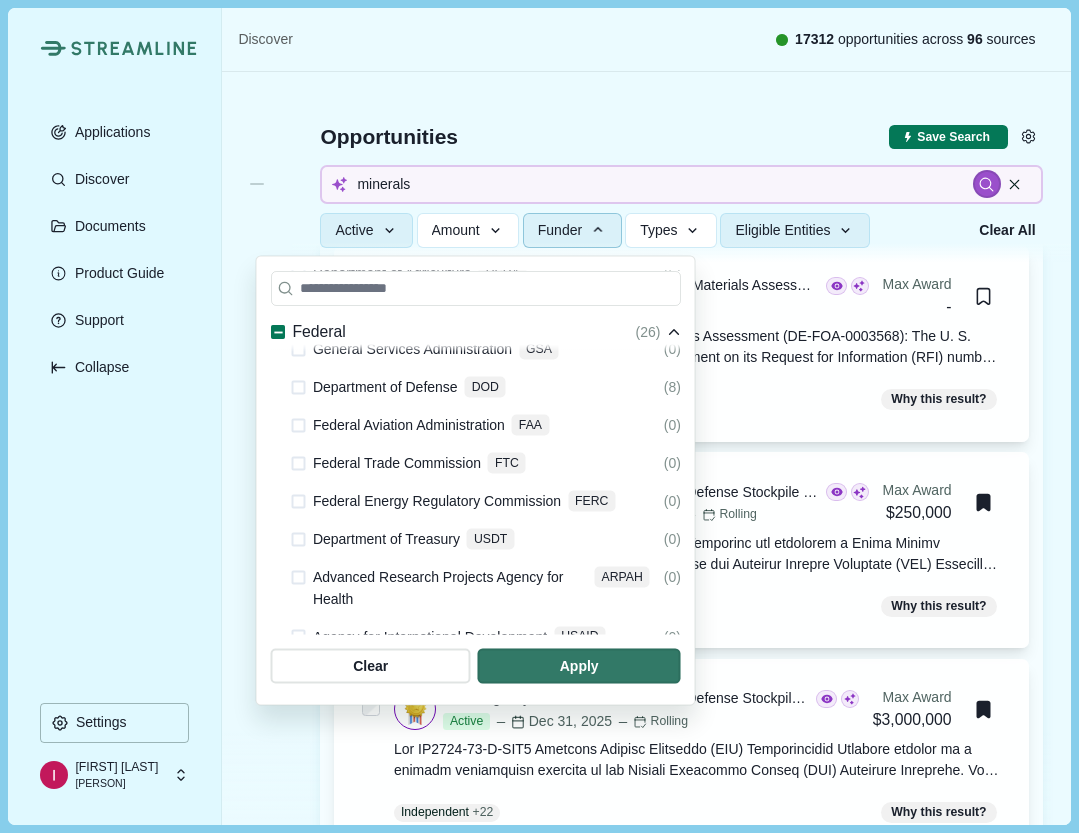 click at bounding box center [299, 387] 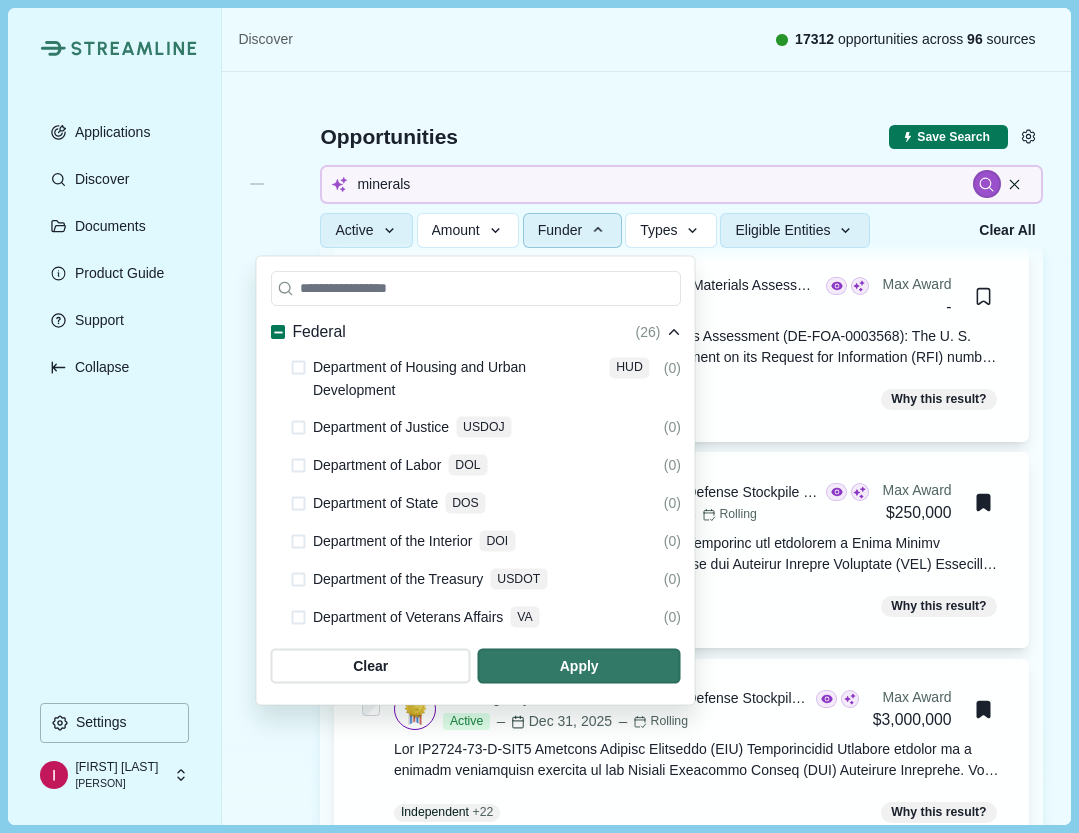 scroll, scrollTop: 0, scrollLeft: 0, axis: both 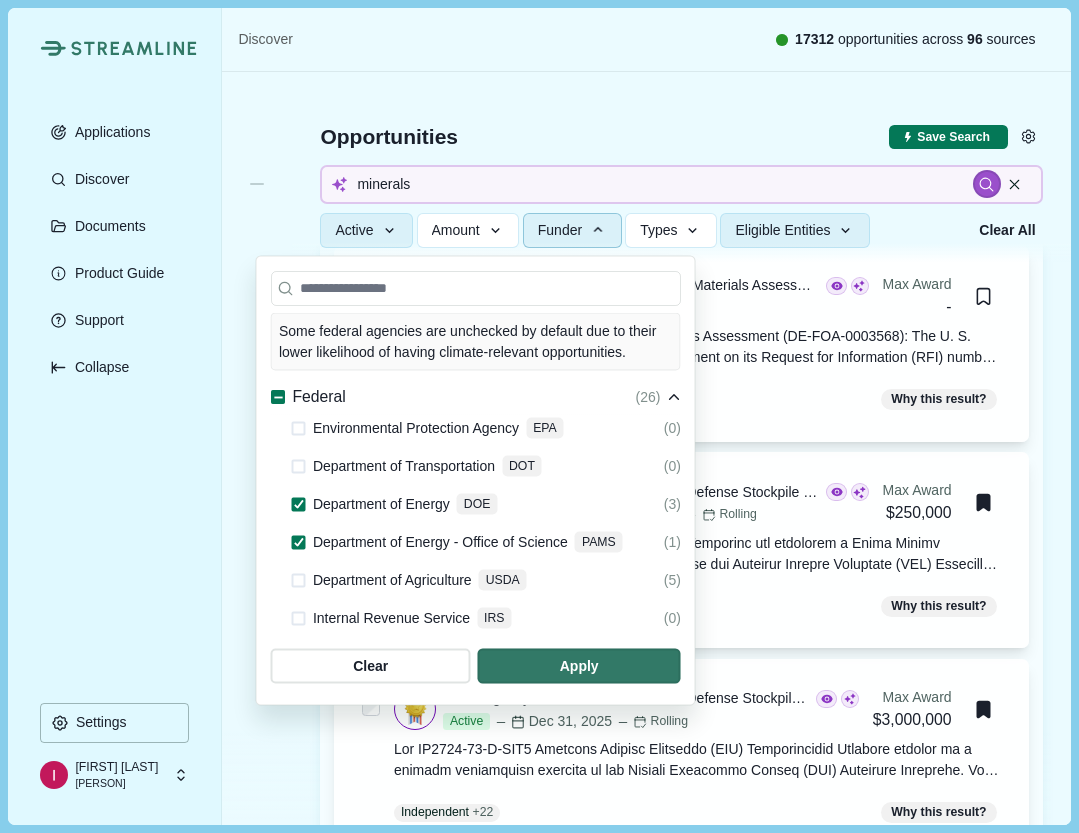 click 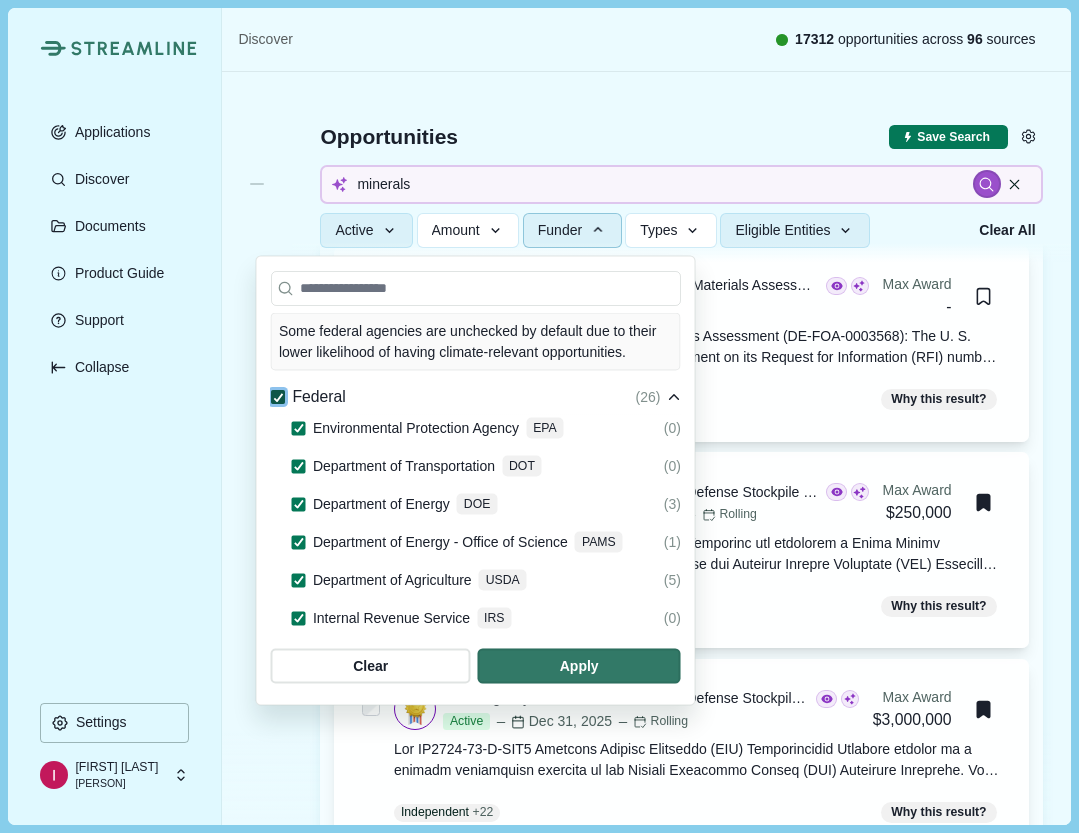click 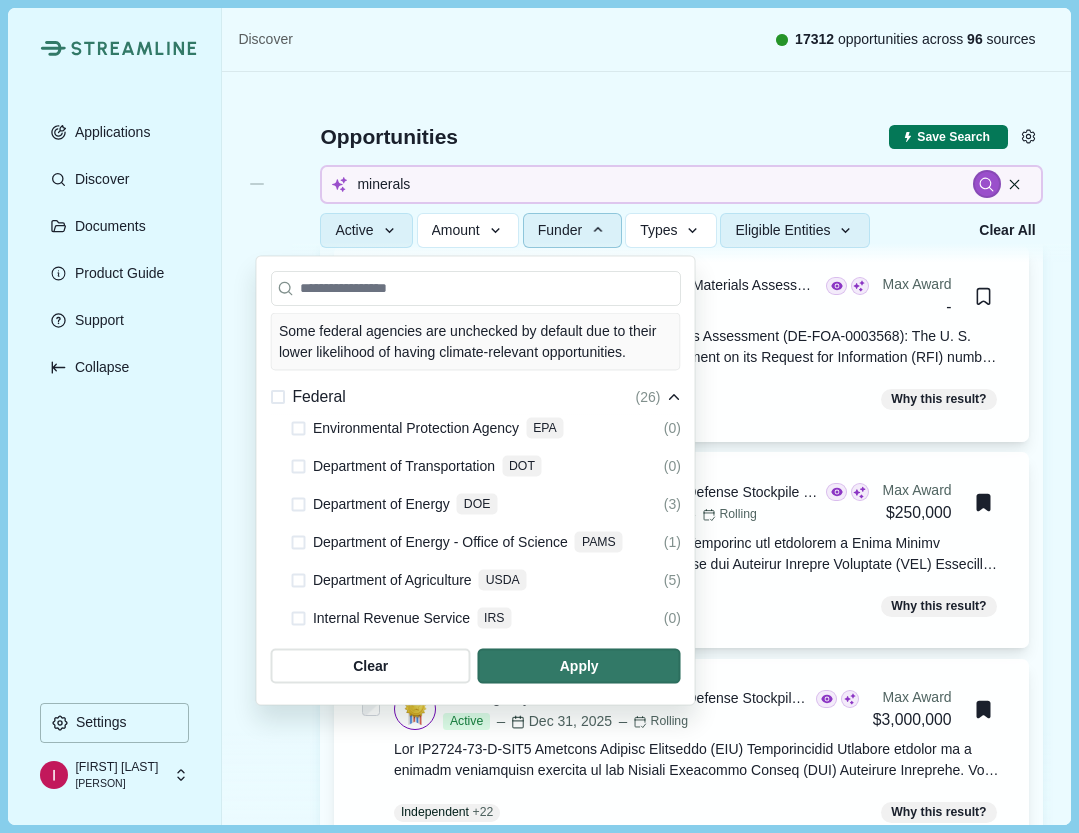 click at bounding box center [278, 397] 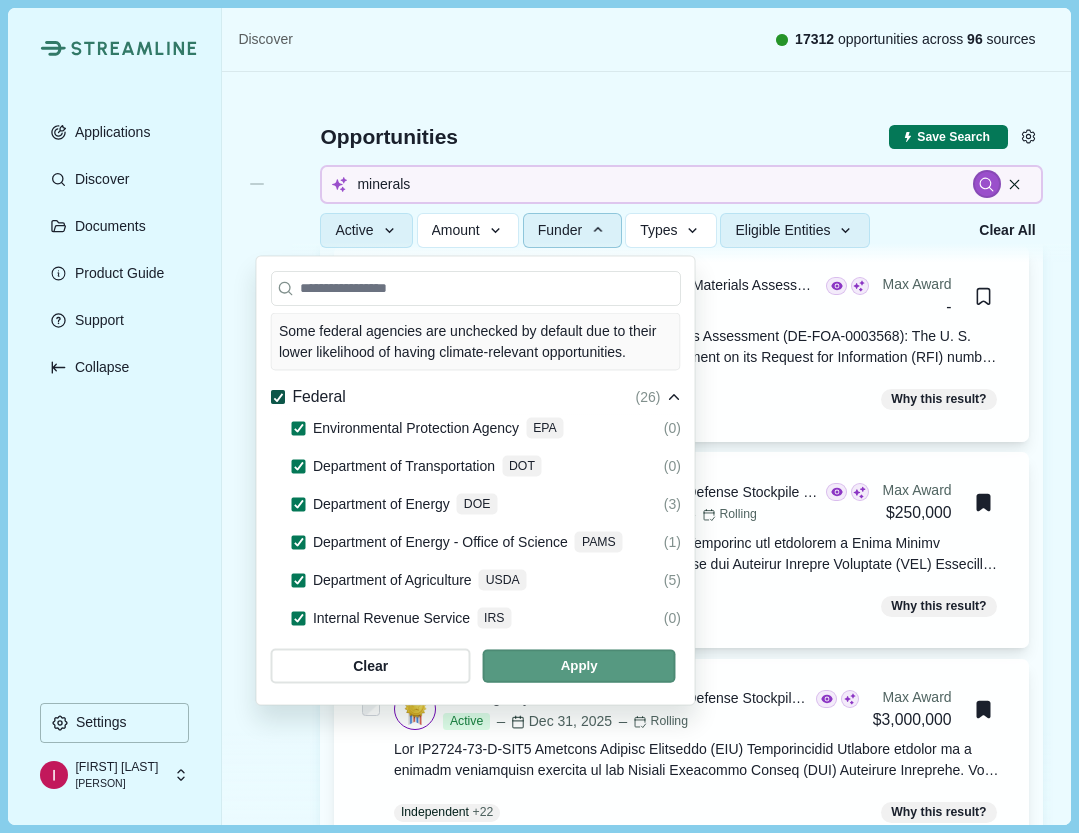 click at bounding box center (579, 666) 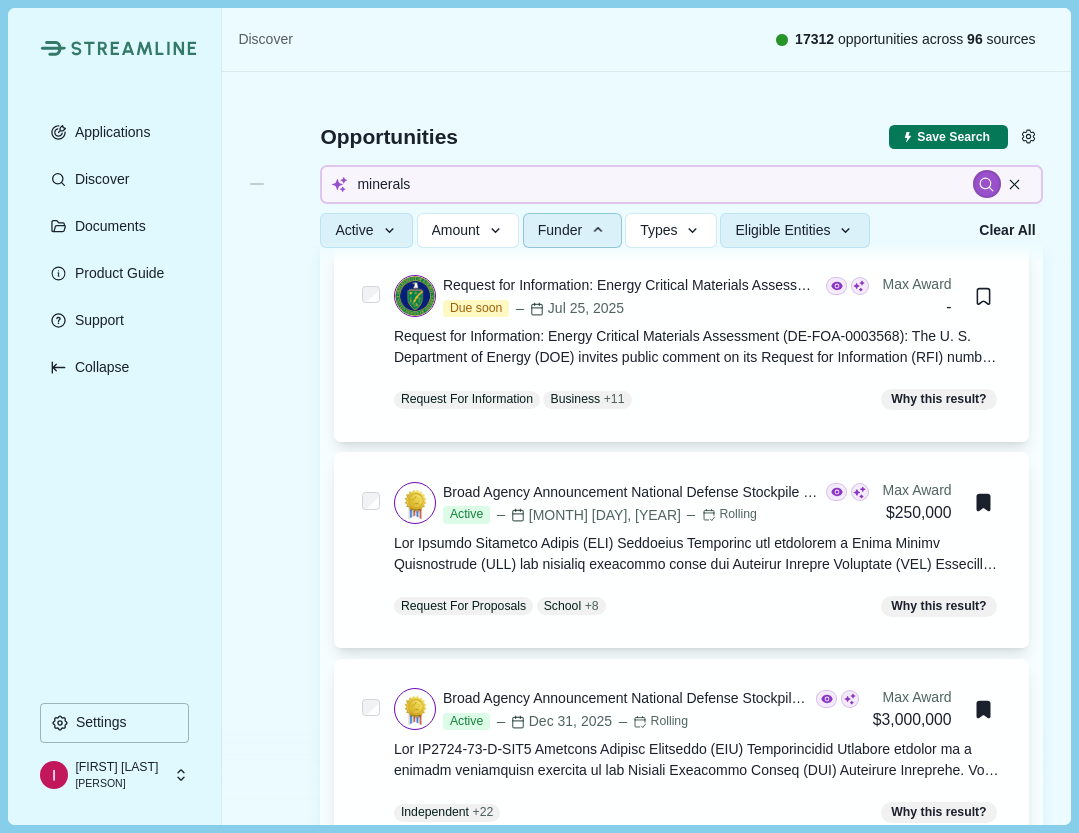 type 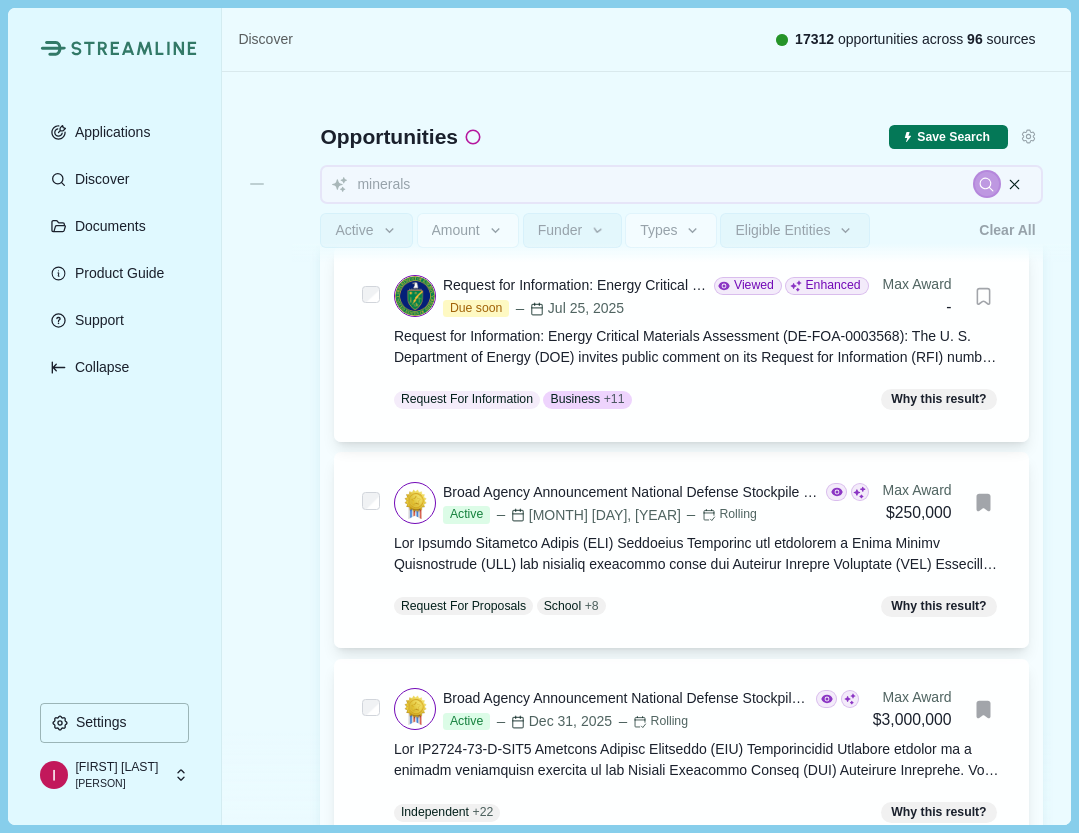 type 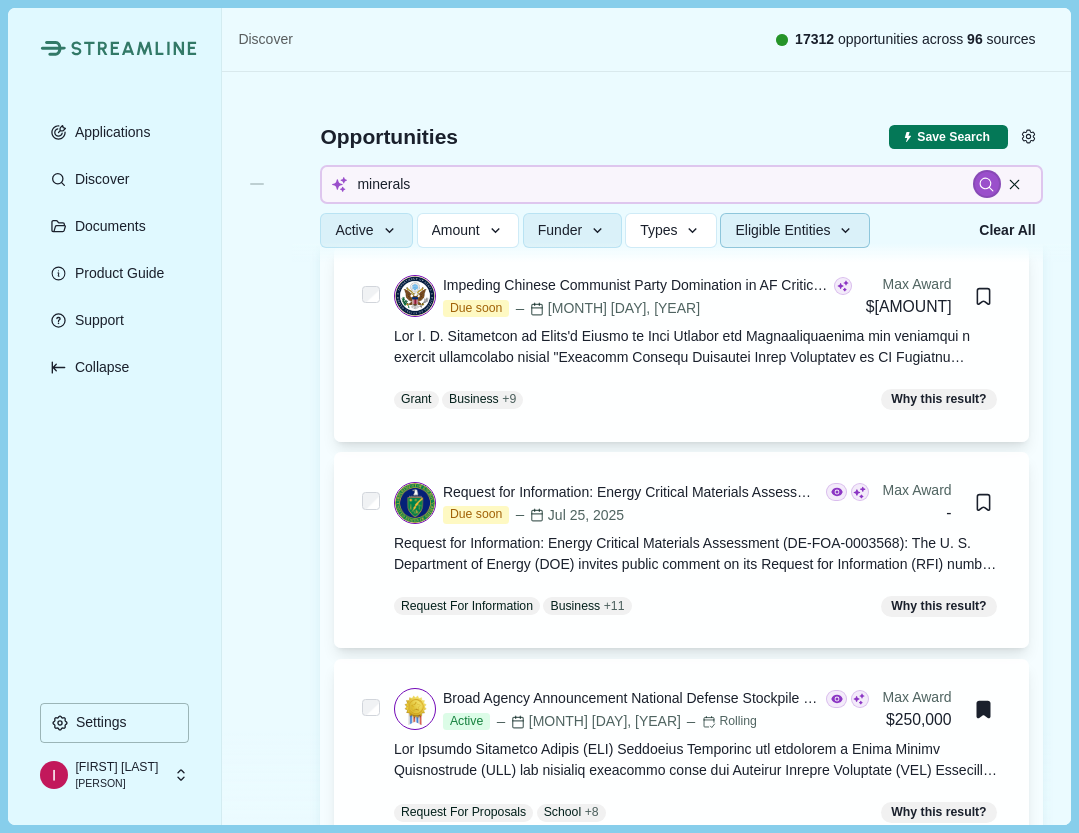 click on "Eligible Entities" at bounding box center (782, 230) 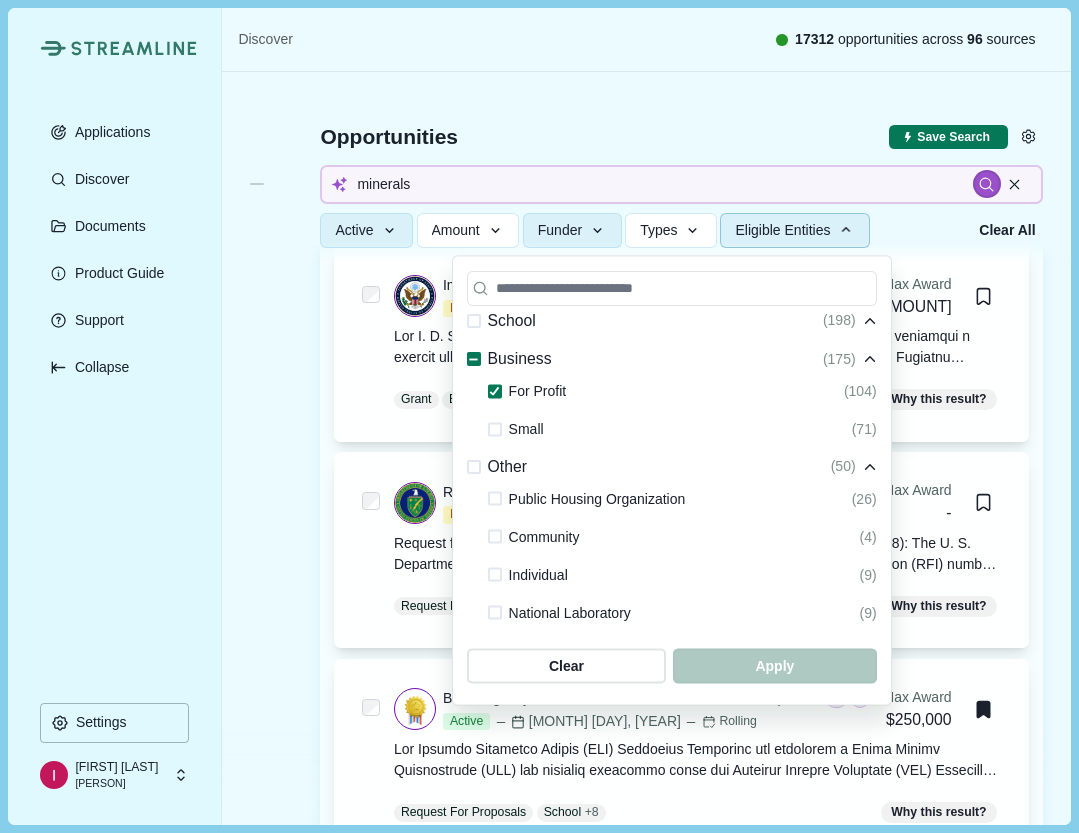 scroll, scrollTop: 595, scrollLeft: 0, axis: vertical 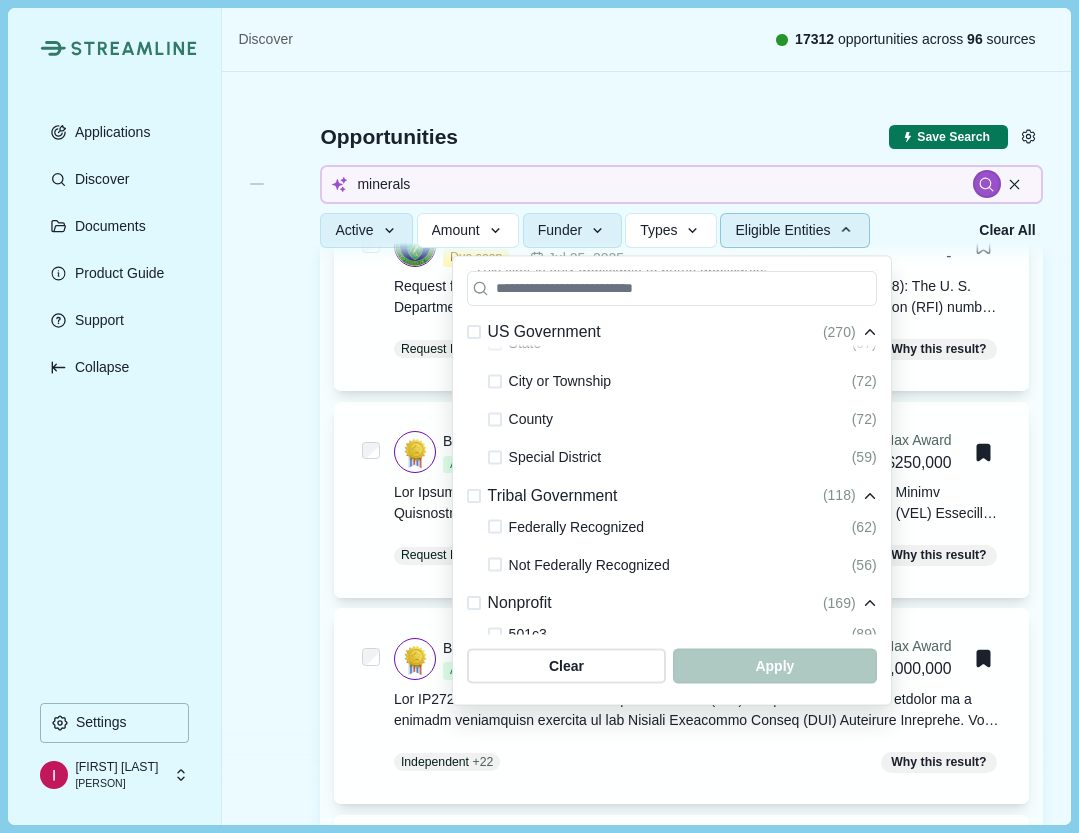 click at bounding box center (474, 496) 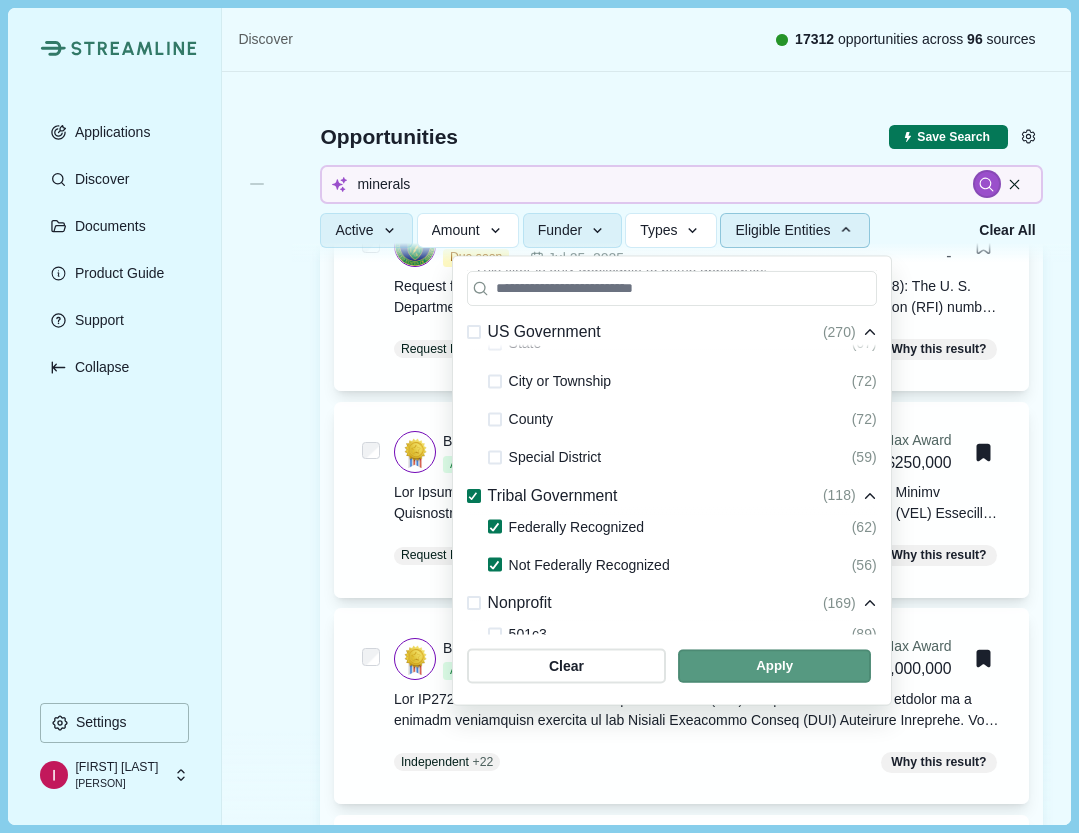 click at bounding box center [774, 666] 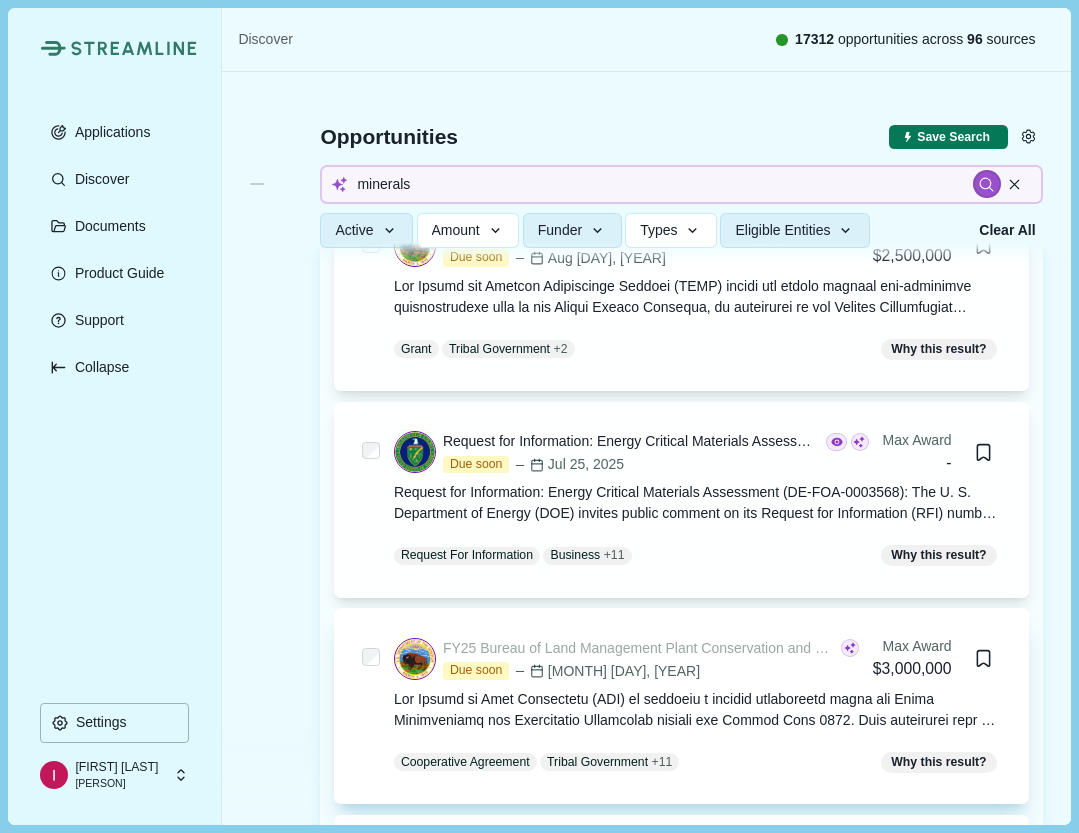 scroll, scrollTop: 0, scrollLeft: 0, axis: both 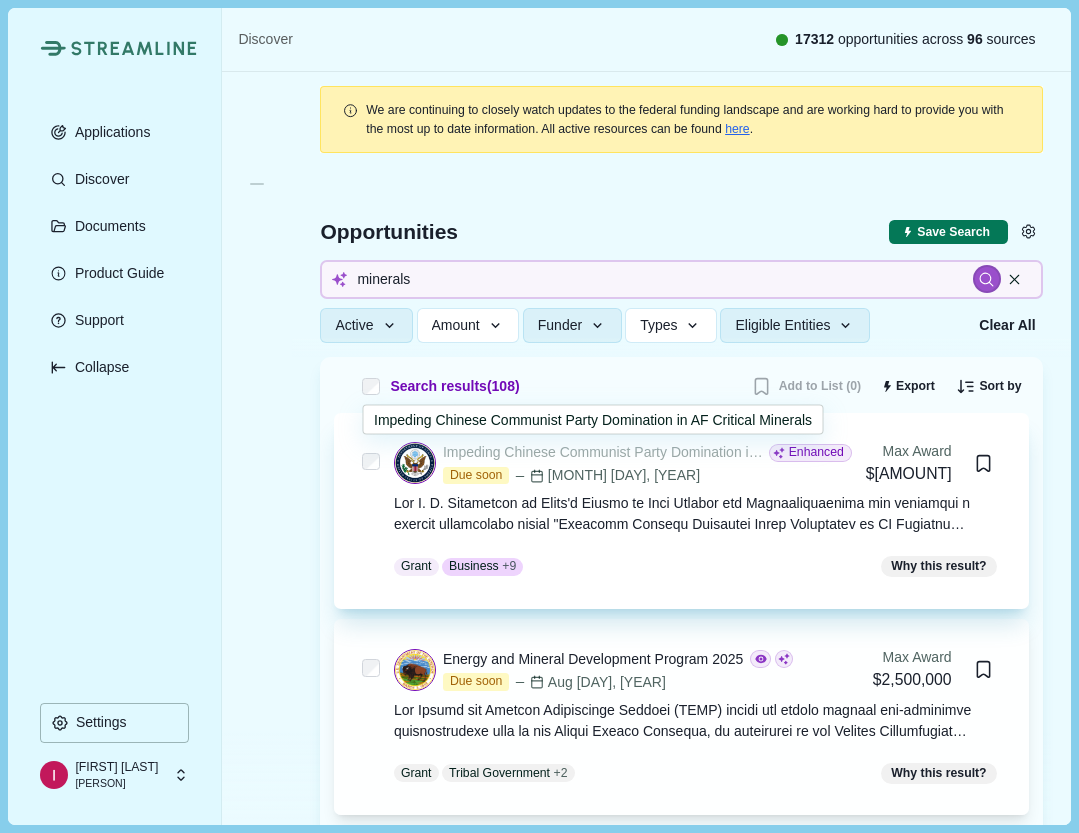 click on "Impeding Chinese Communist Party Domination in AF Critical Minerals" at bounding box center [604, 452] 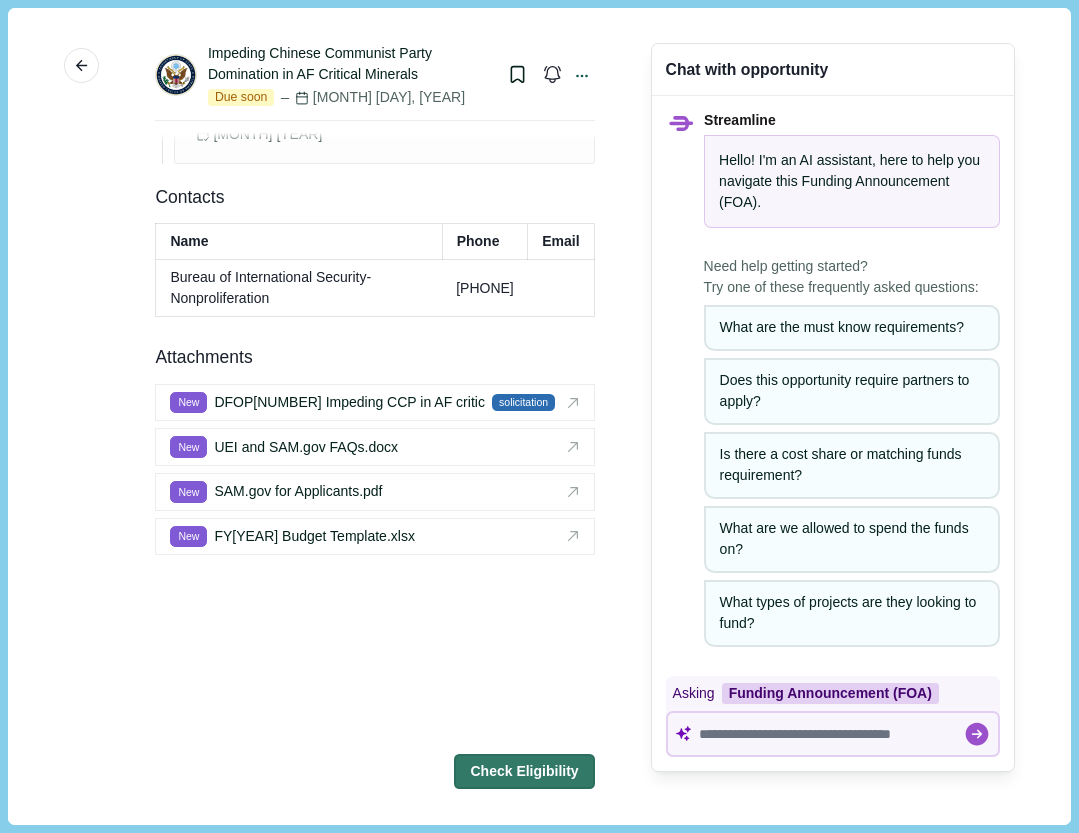 scroll, scrollTop: 3030, scrollLeft: 0, axis: vertical 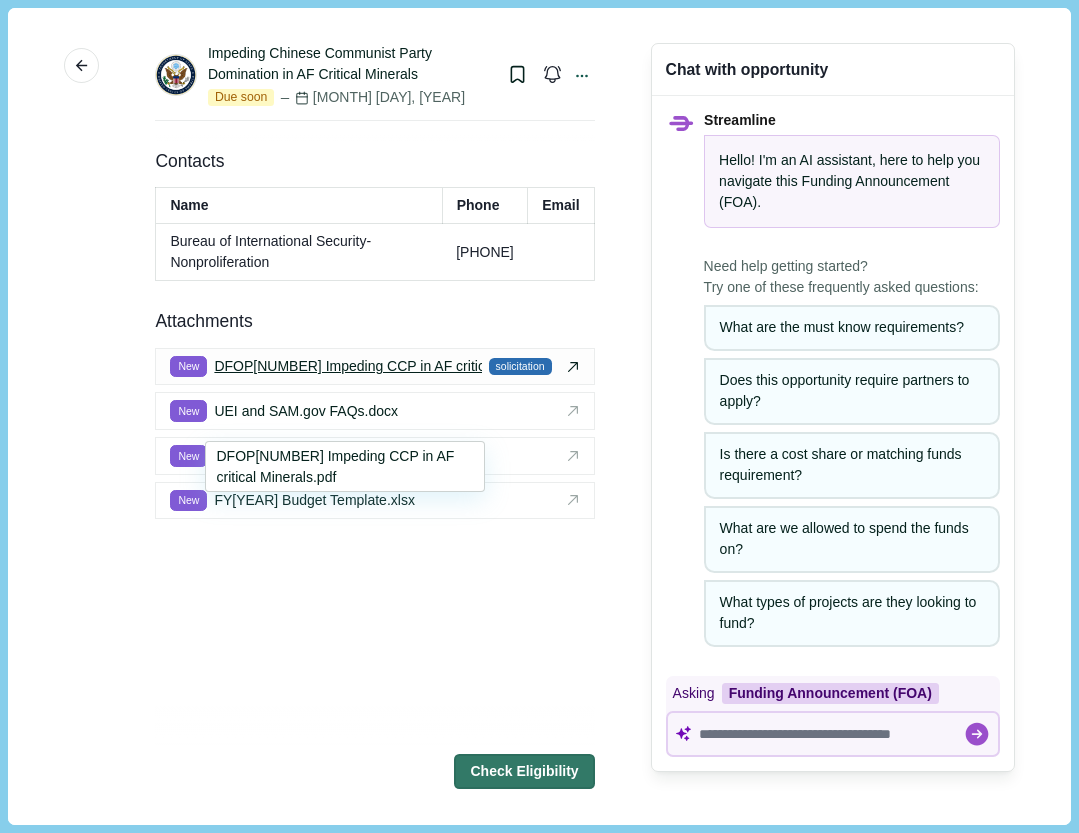 click on "DFOP[NUMBER] Impeding CCP in AF critical Minerals.pdf" at bounding box center (395, 366) 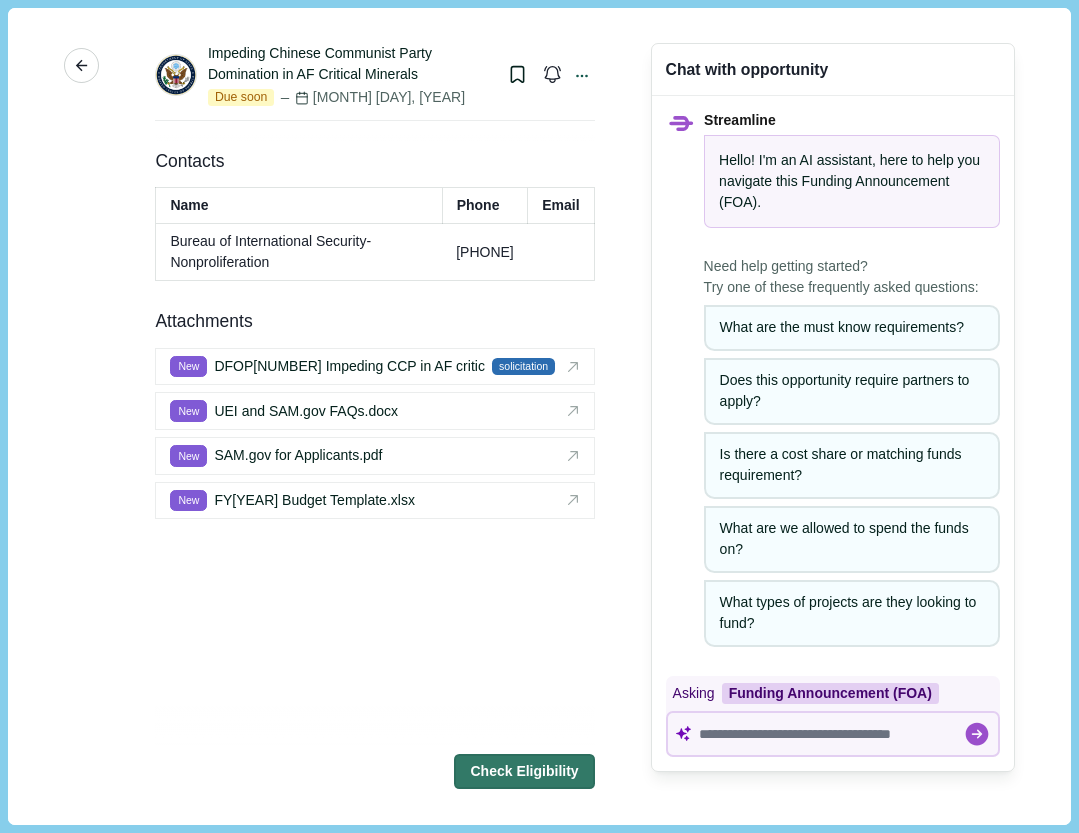click on "More" at bounding box center (81, 65) 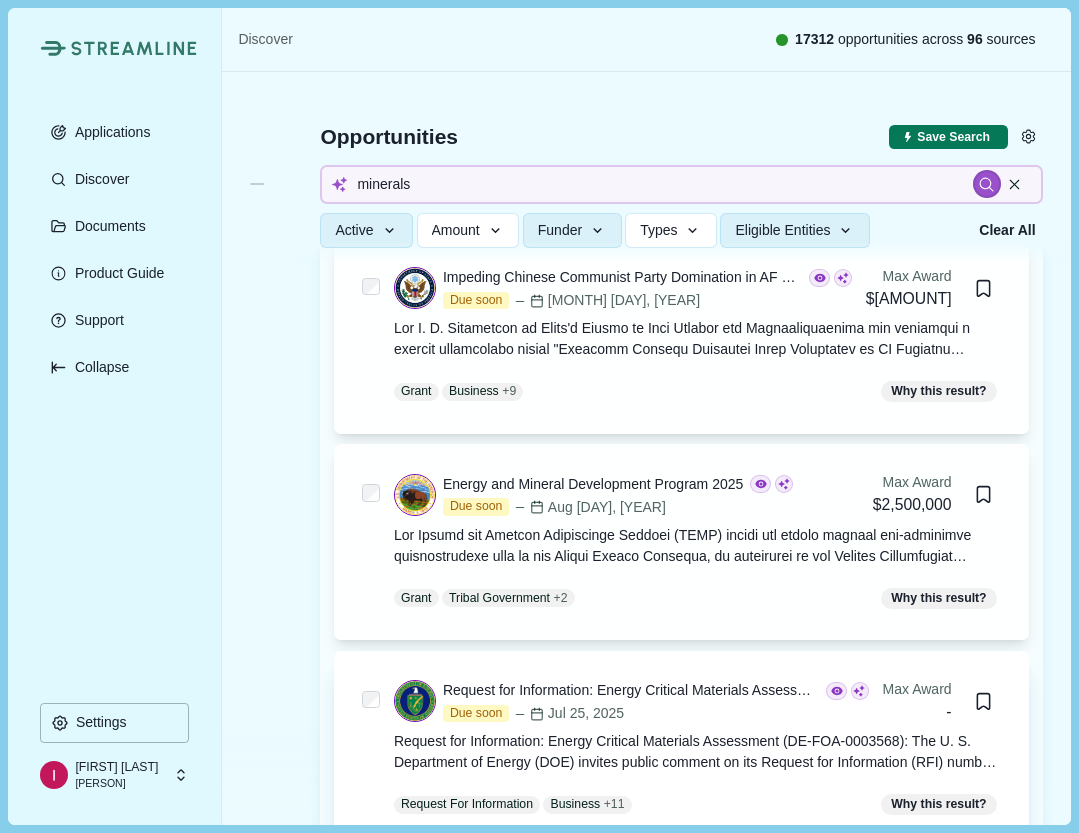 scroll, scrollTop: 154, scrollLeft: 0, axis: vertical 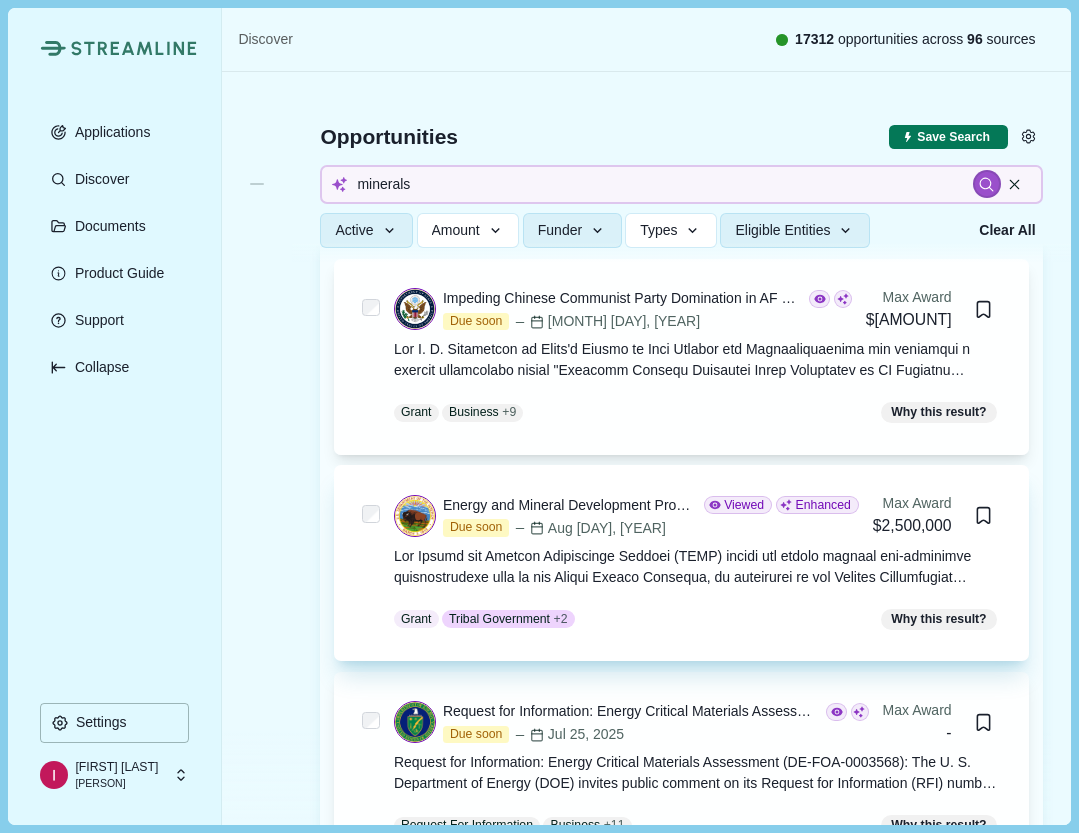 click on "Energy and Mineral Development Program 2025" at bounding box center [570, 505] 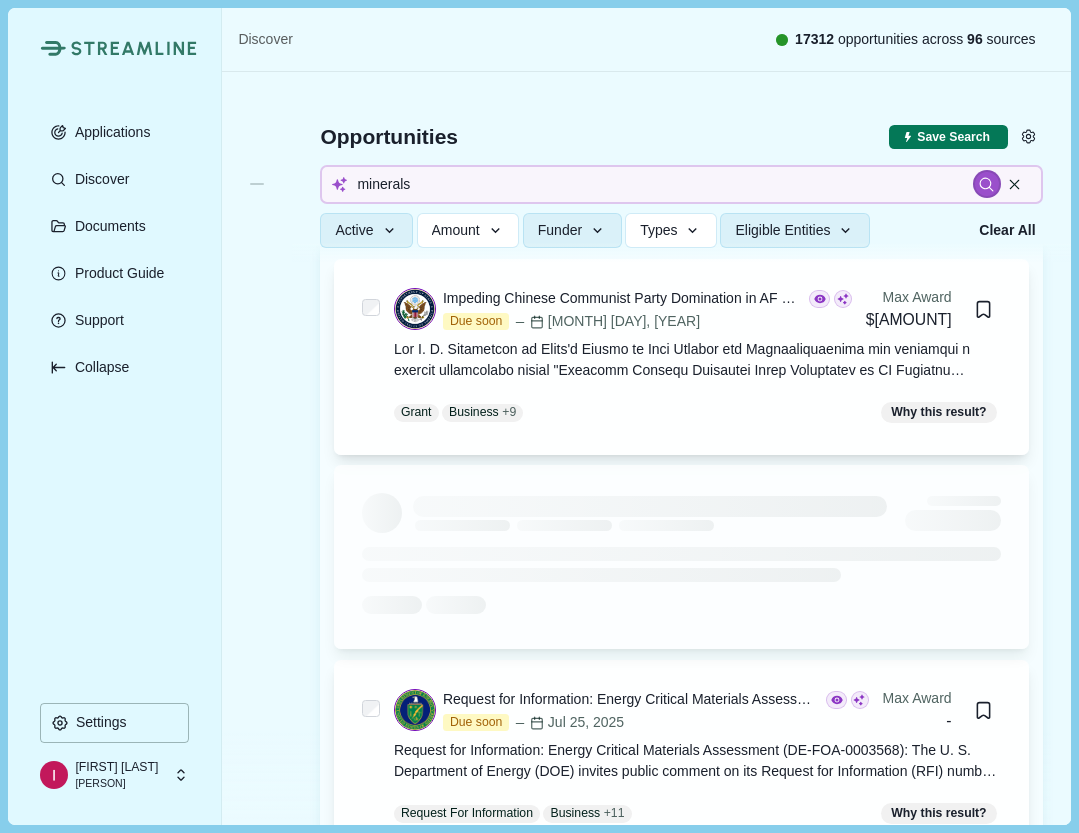scroll, scrollTop: 0, scrollLeft: 0, axis: both 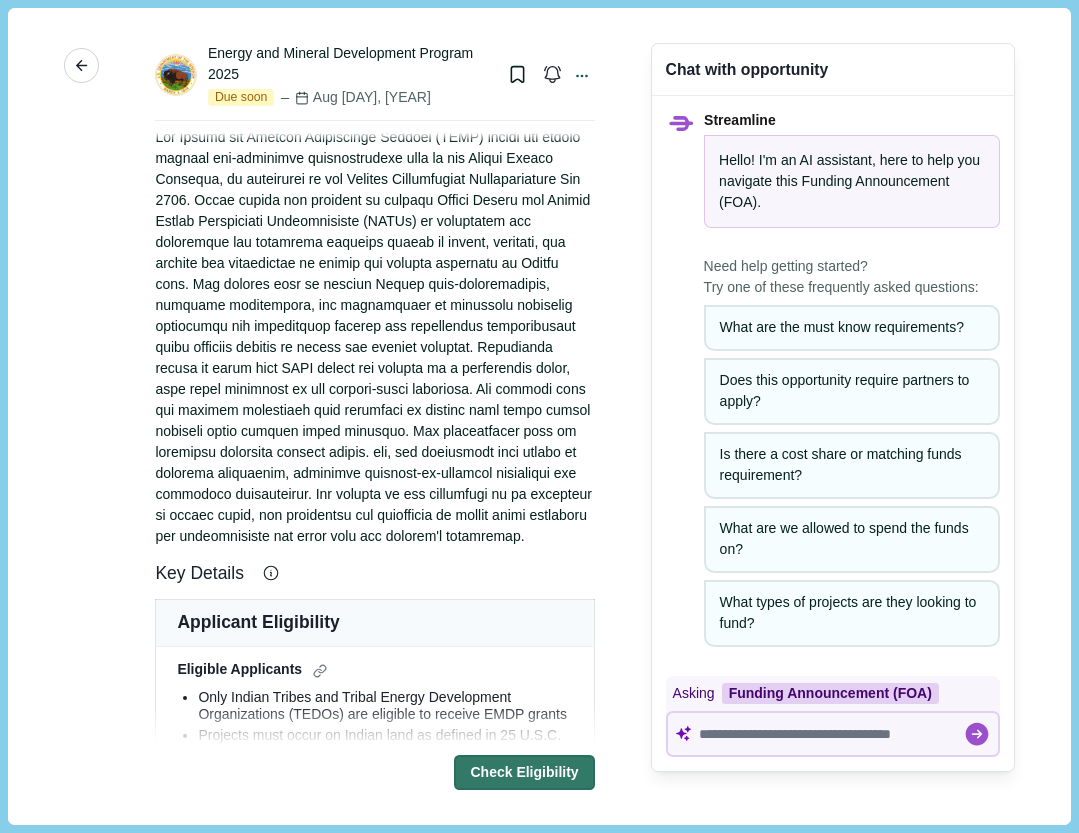 click 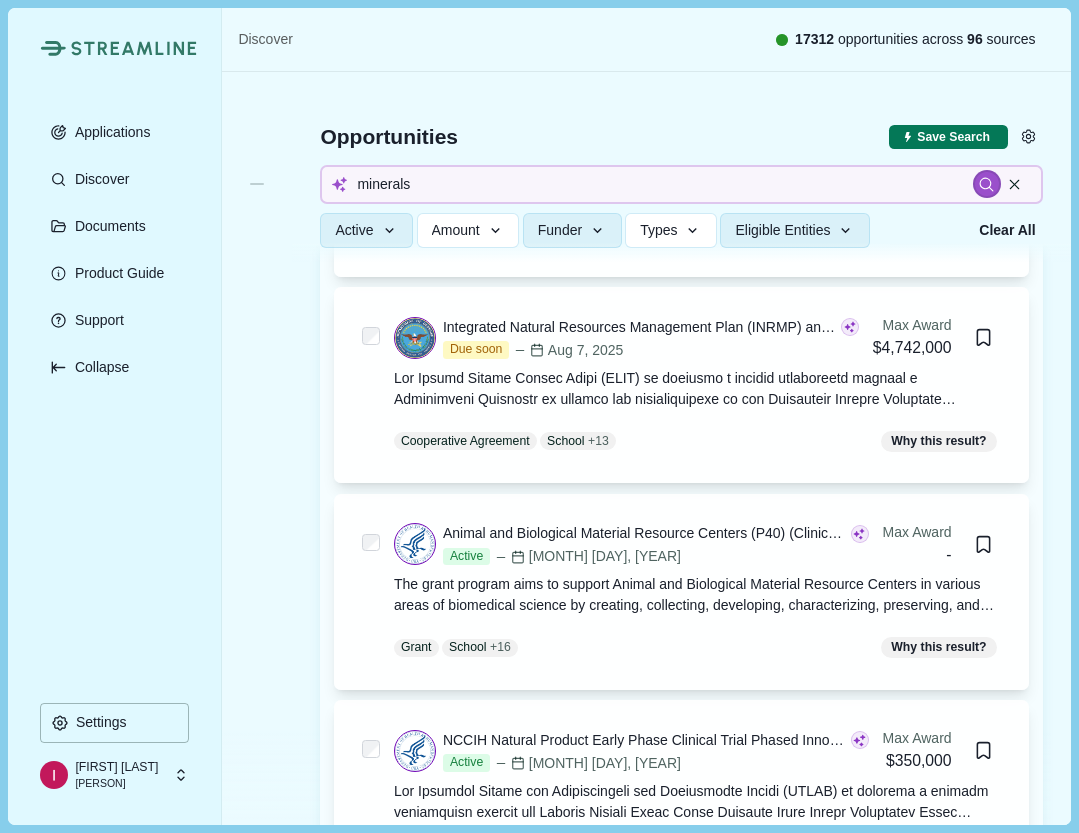 scroll, scrollTop: 10759, scrollLeft: 0, axis: vertical 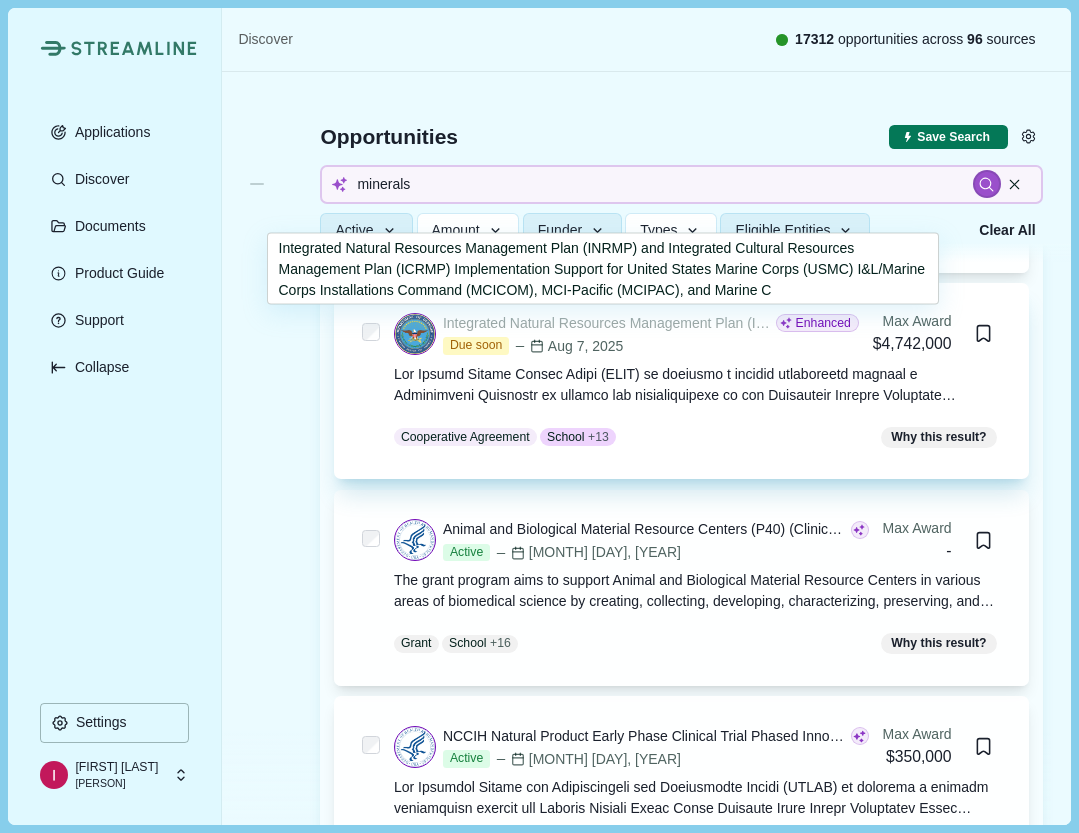 click on "Integrated Natural Resources Management Plan (INRMP) and Integrated Cultural Resources Management Plan (ICRMP) Implementation Support for United States Marine Corps (USMC) I&L/Marine Corps Installations Command (MCICOM), MCI-Pacific (MCIPAC), and Marine C" at bounding box center (607, 323) 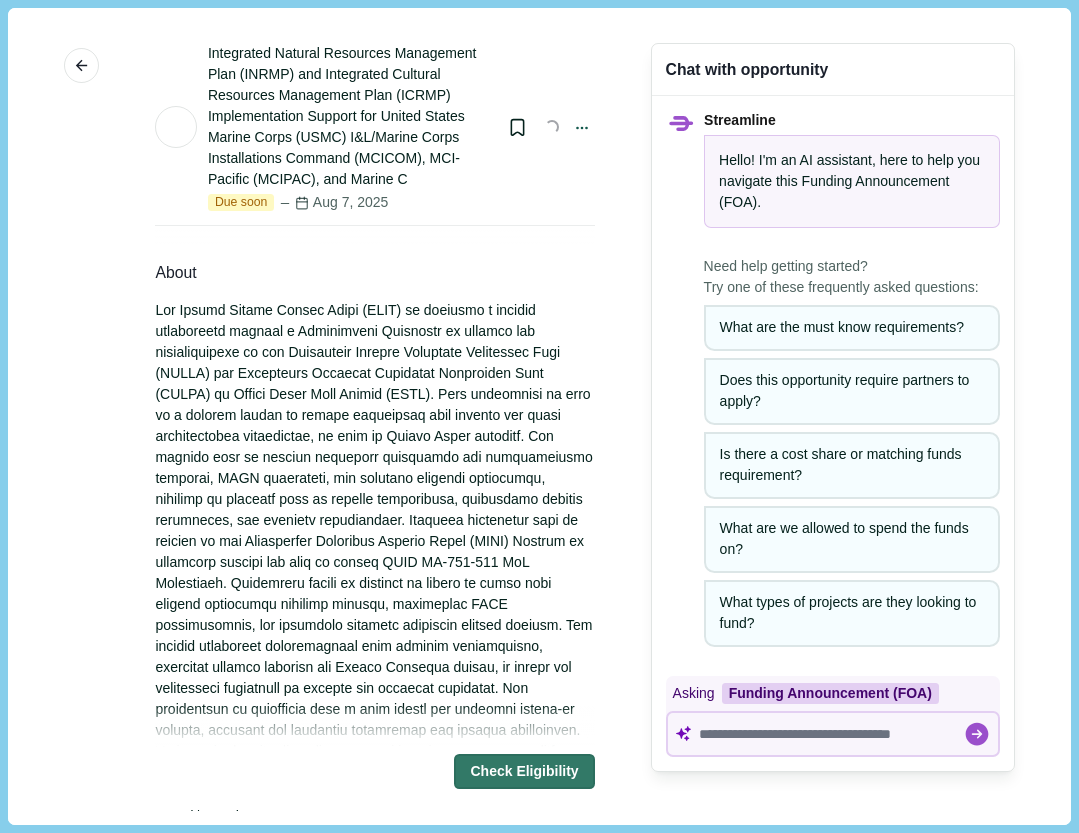 scroll, scrollTop: 0, scrollLeft: 0, axis: both 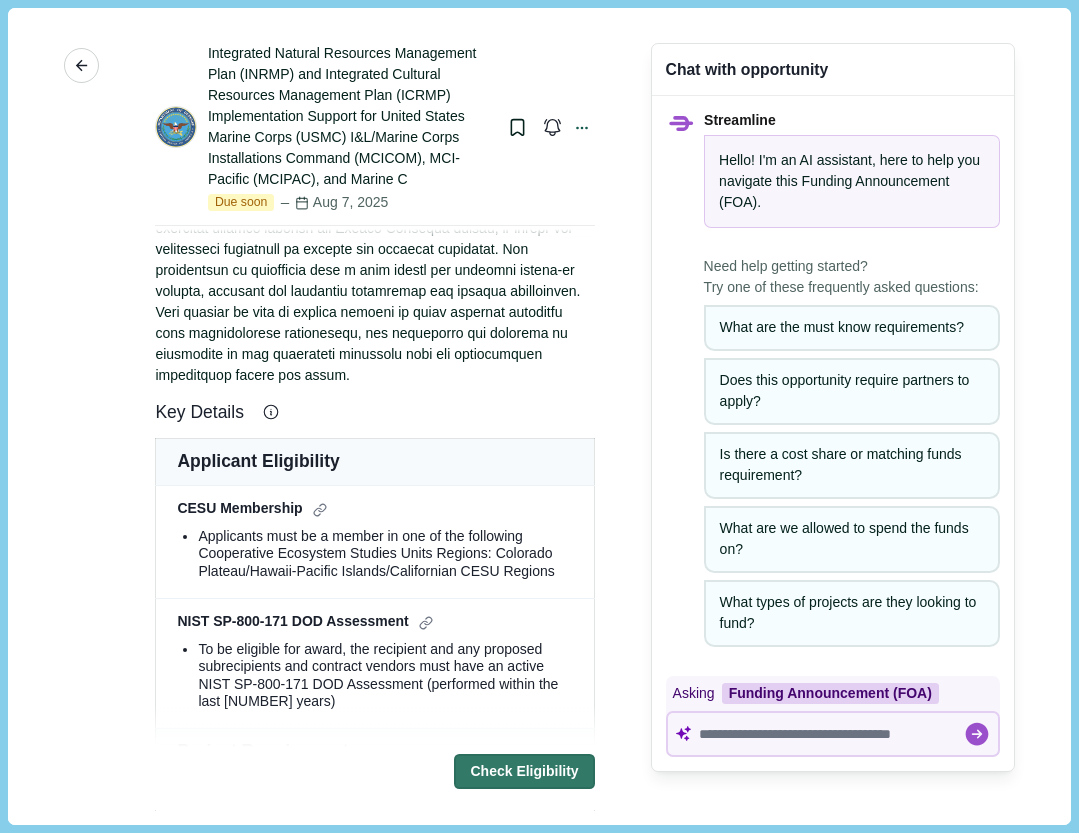 click 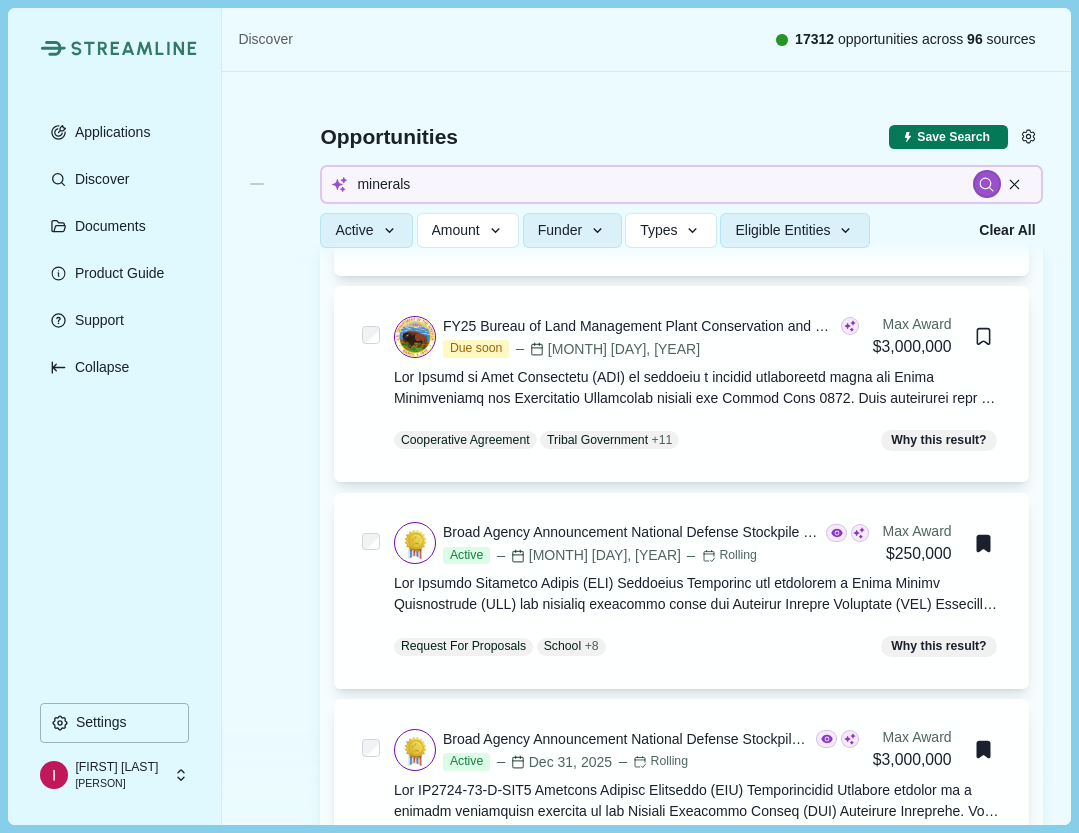 scroll, scrollTop: 0, scrollLeft: 0, axis: both 